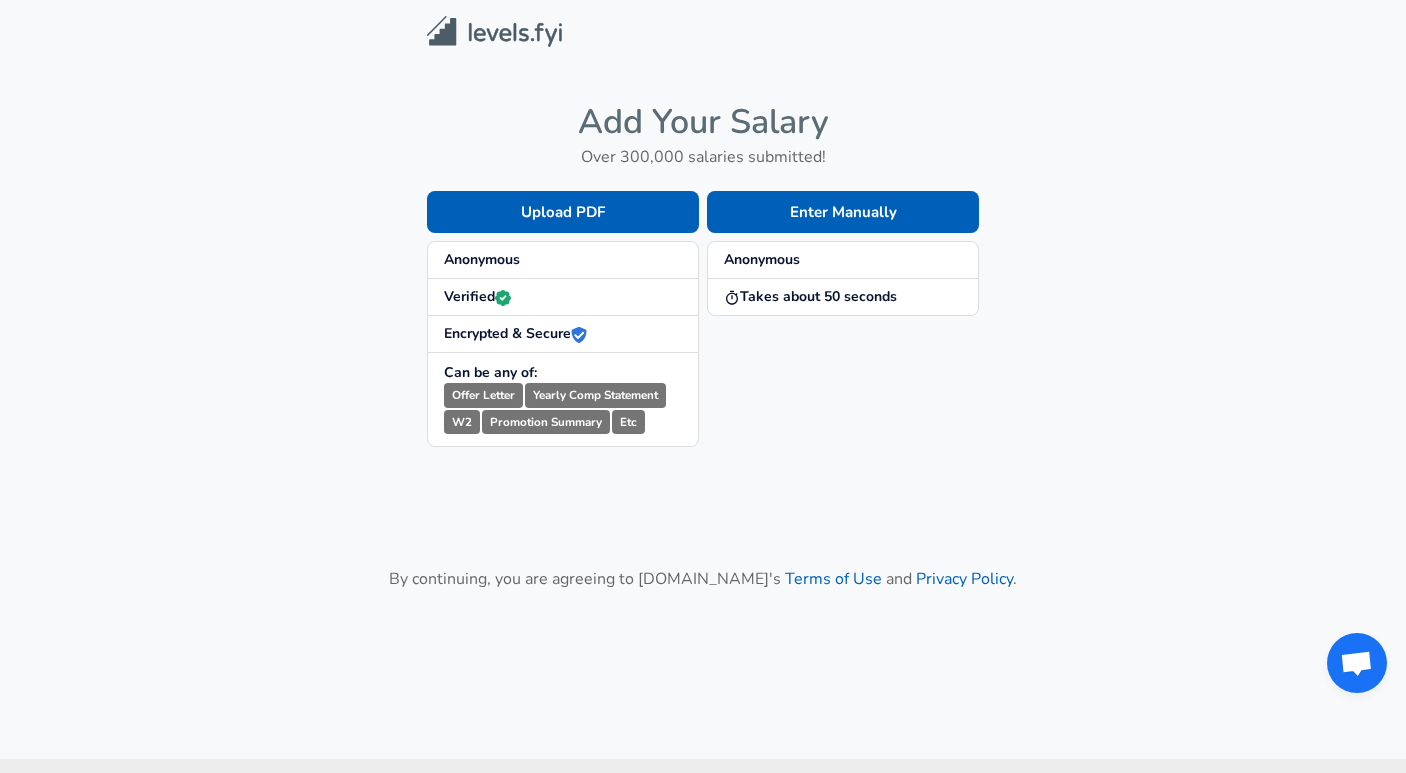 scroll, scrollTop: 0, scrollLeft: 0, axis: both 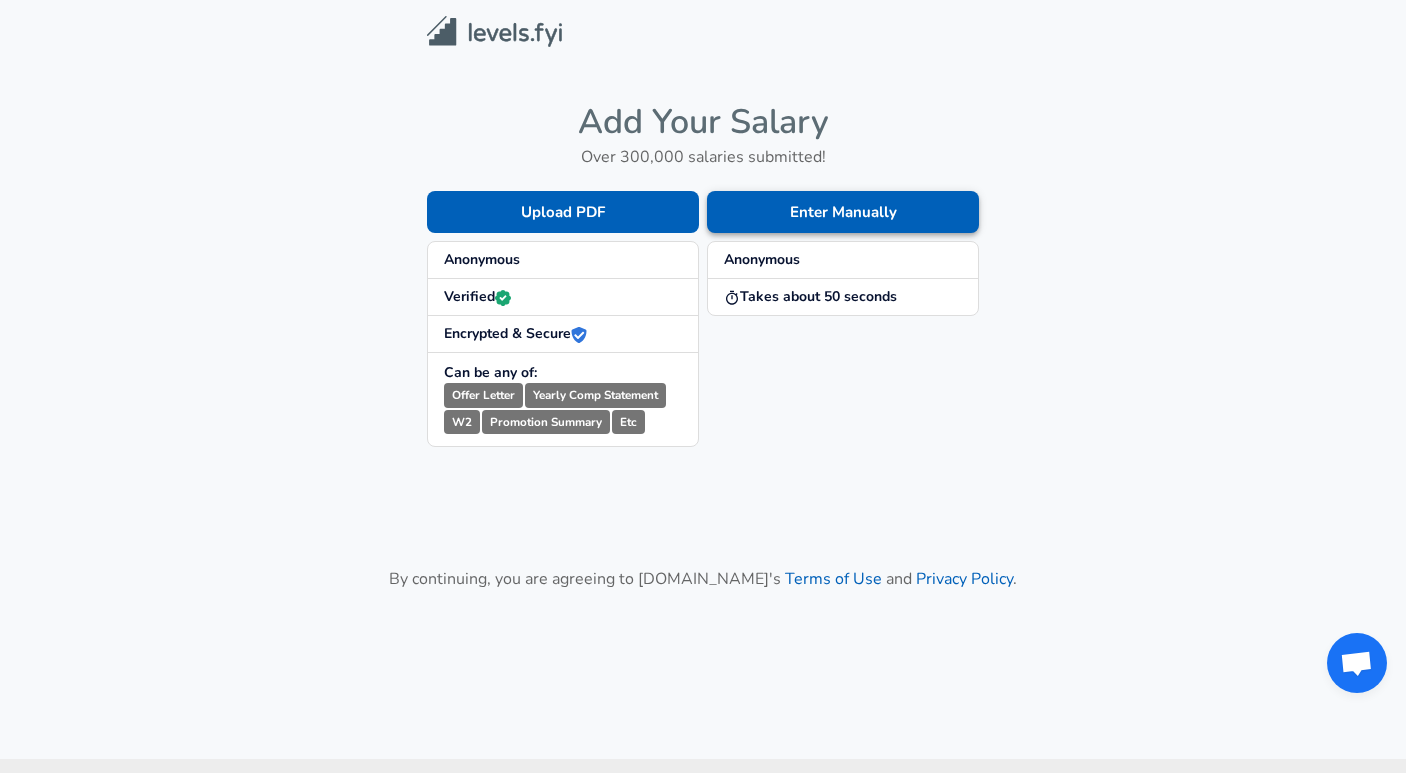 click on "Enter Manually" at bounding box center [843, 212] 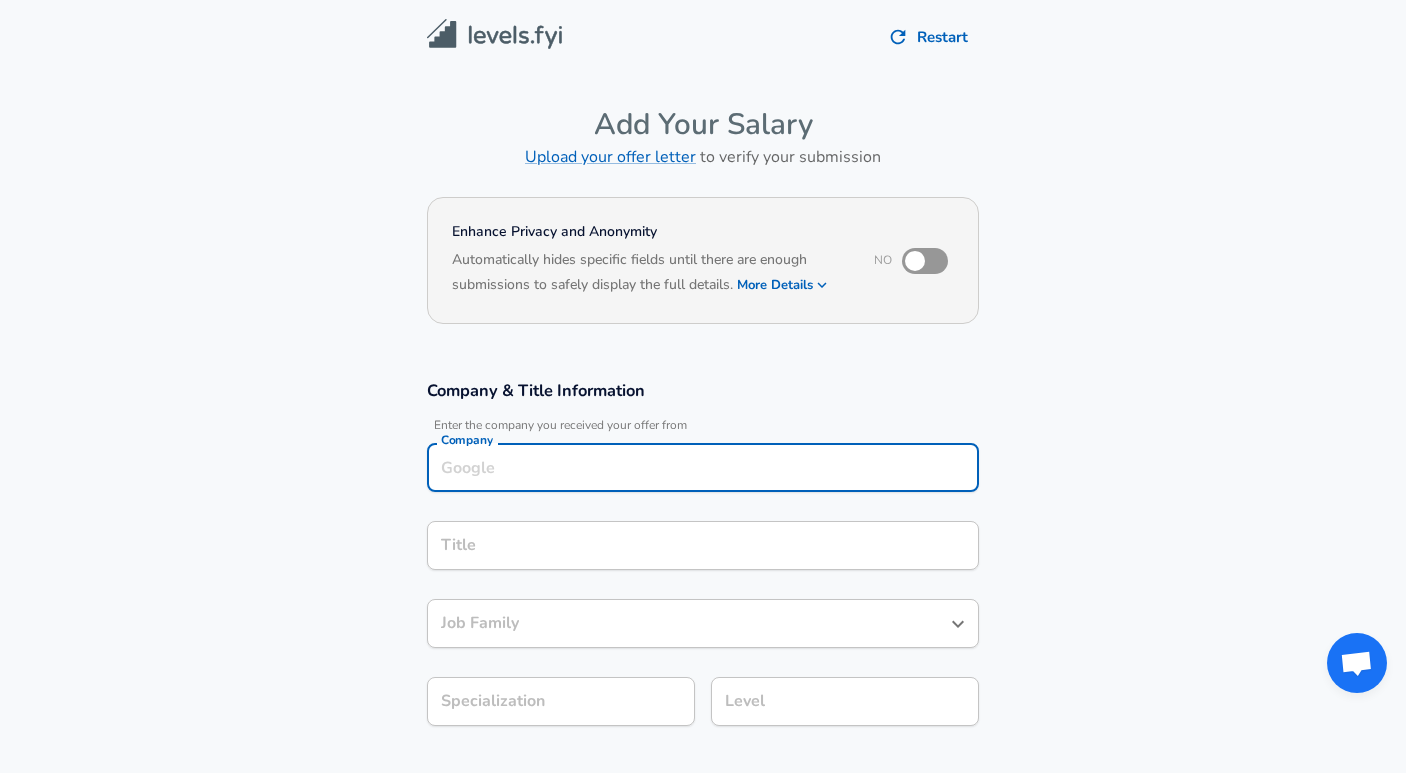 scroll, scrollTop: 20, scrollLeft: 0, axis: vertical 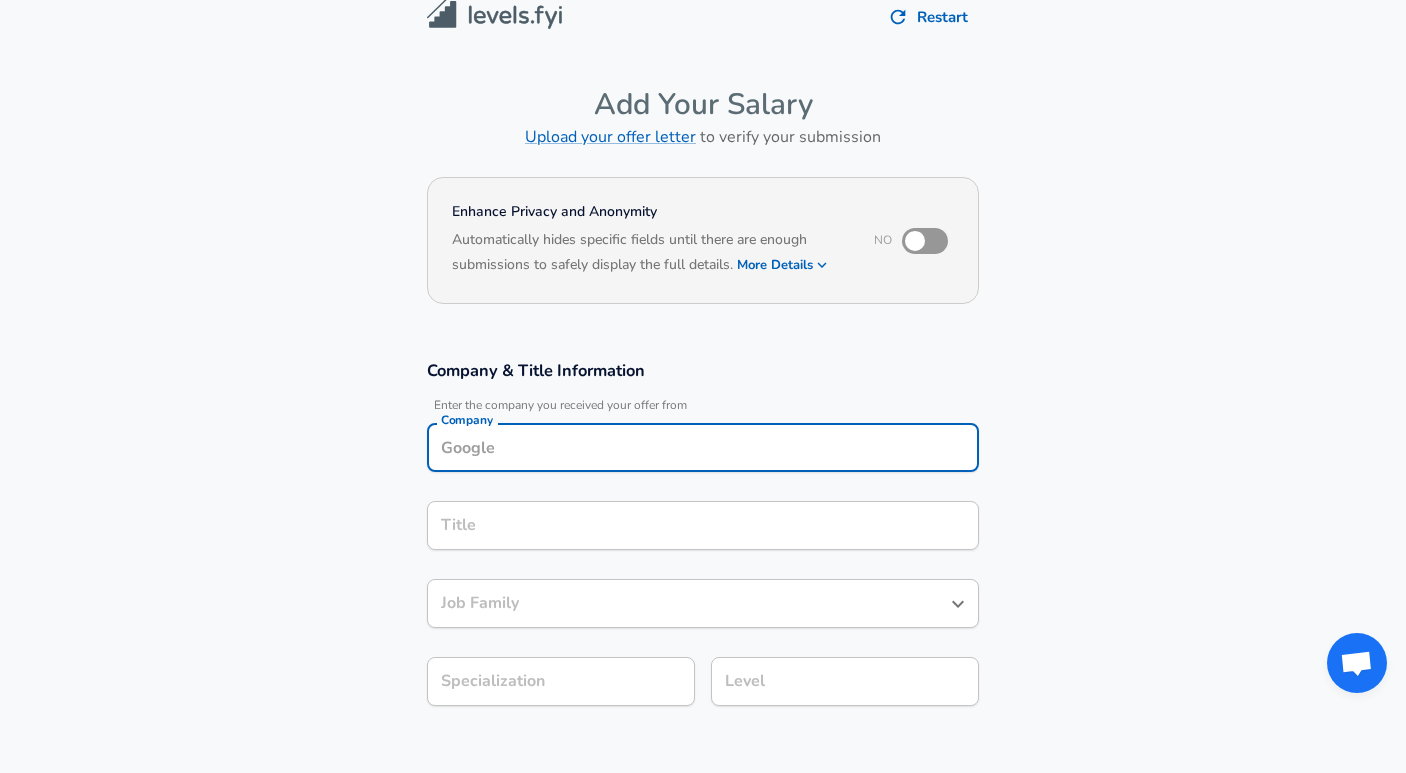 click on "Company" at bounding box center [703, 447] 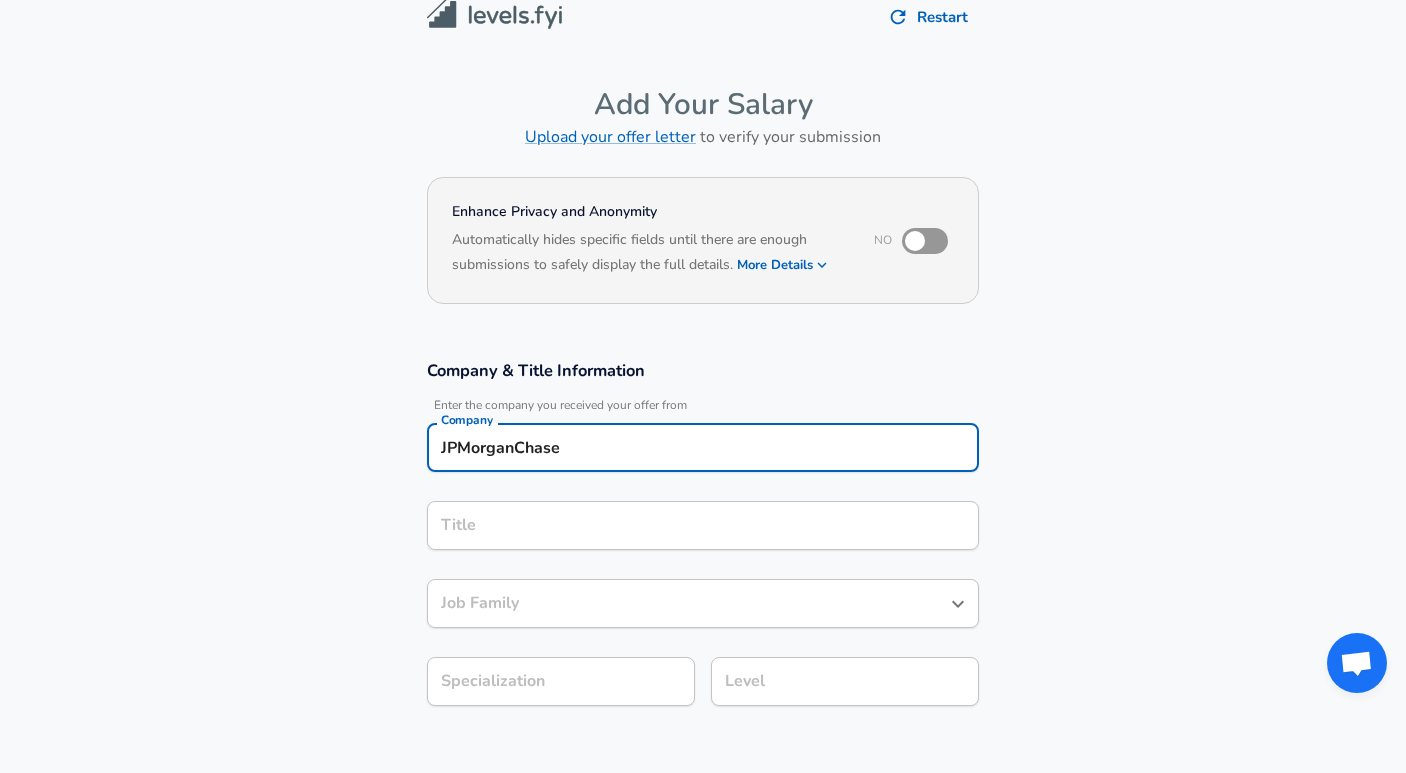 type on "JPMorganChase" 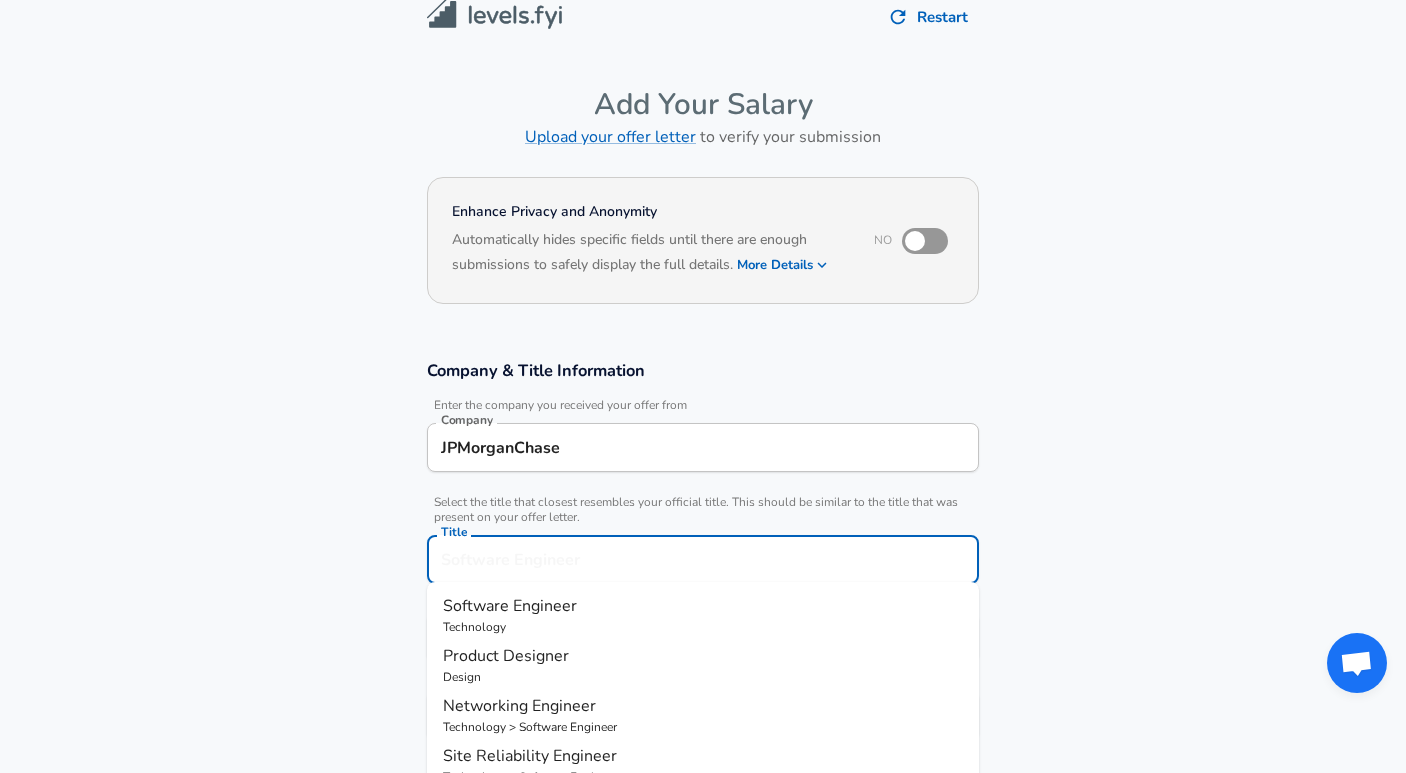 scroll, scrollTop: 60, scrollLeft: 0, axis: vertical 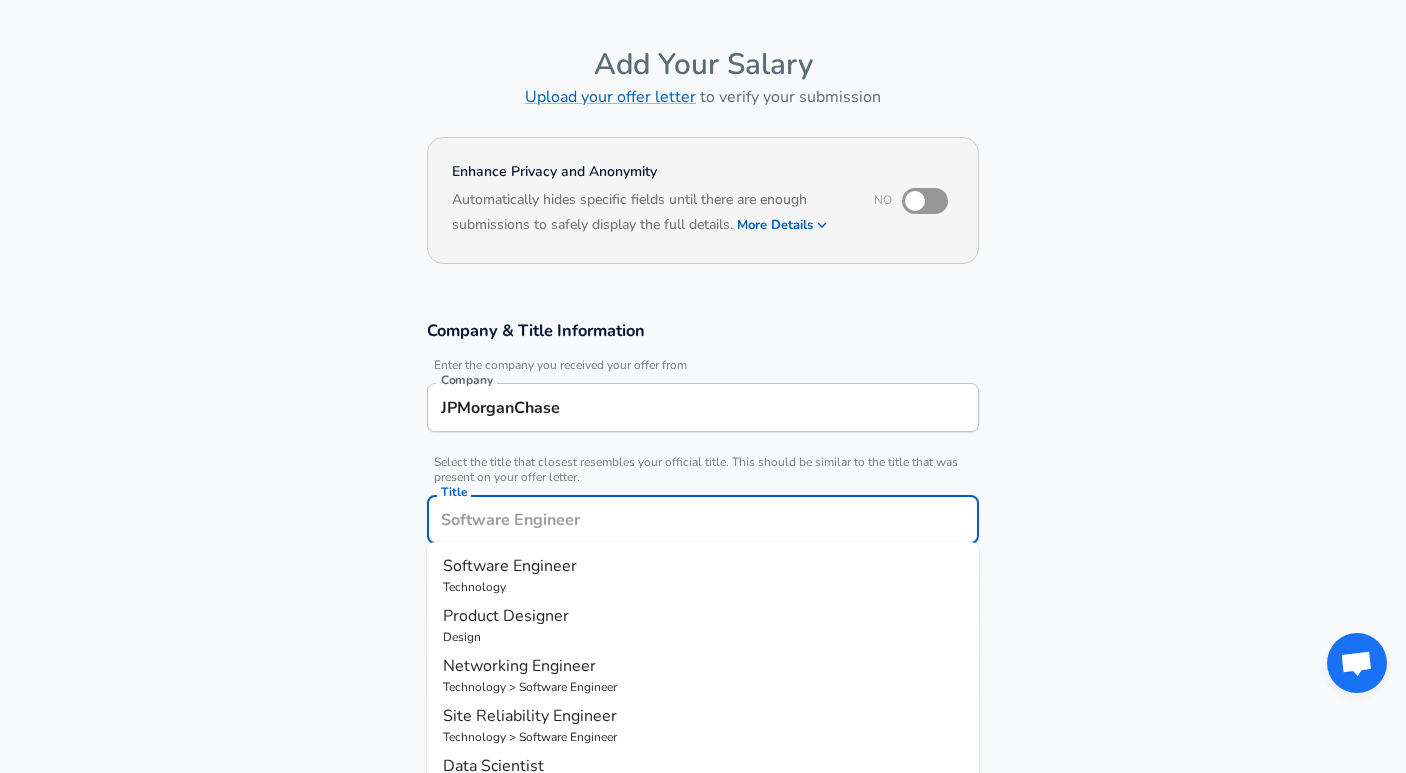 click on "Title" at bounding box center [703, 519] 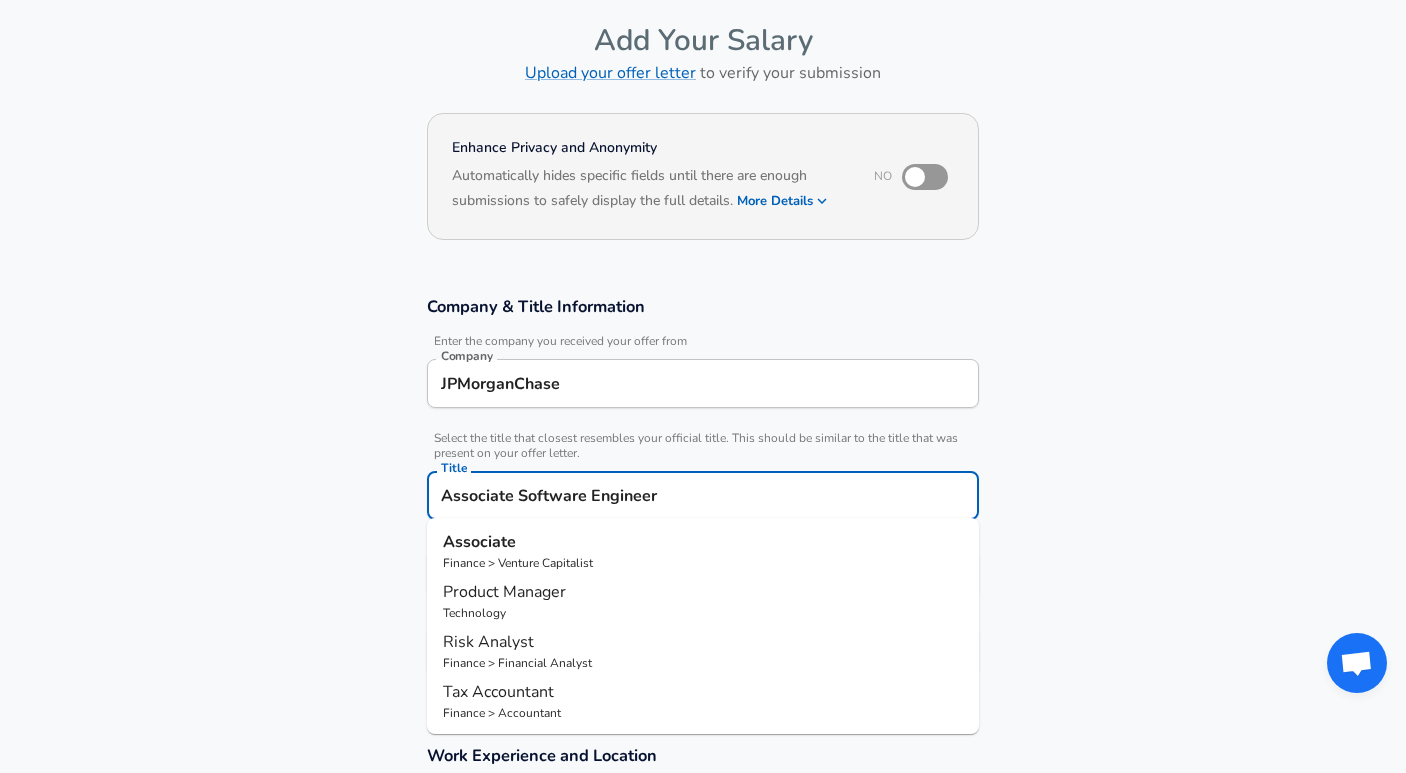 scroll, scrollTop: 101, scrollLeft: 0, axis: vertical 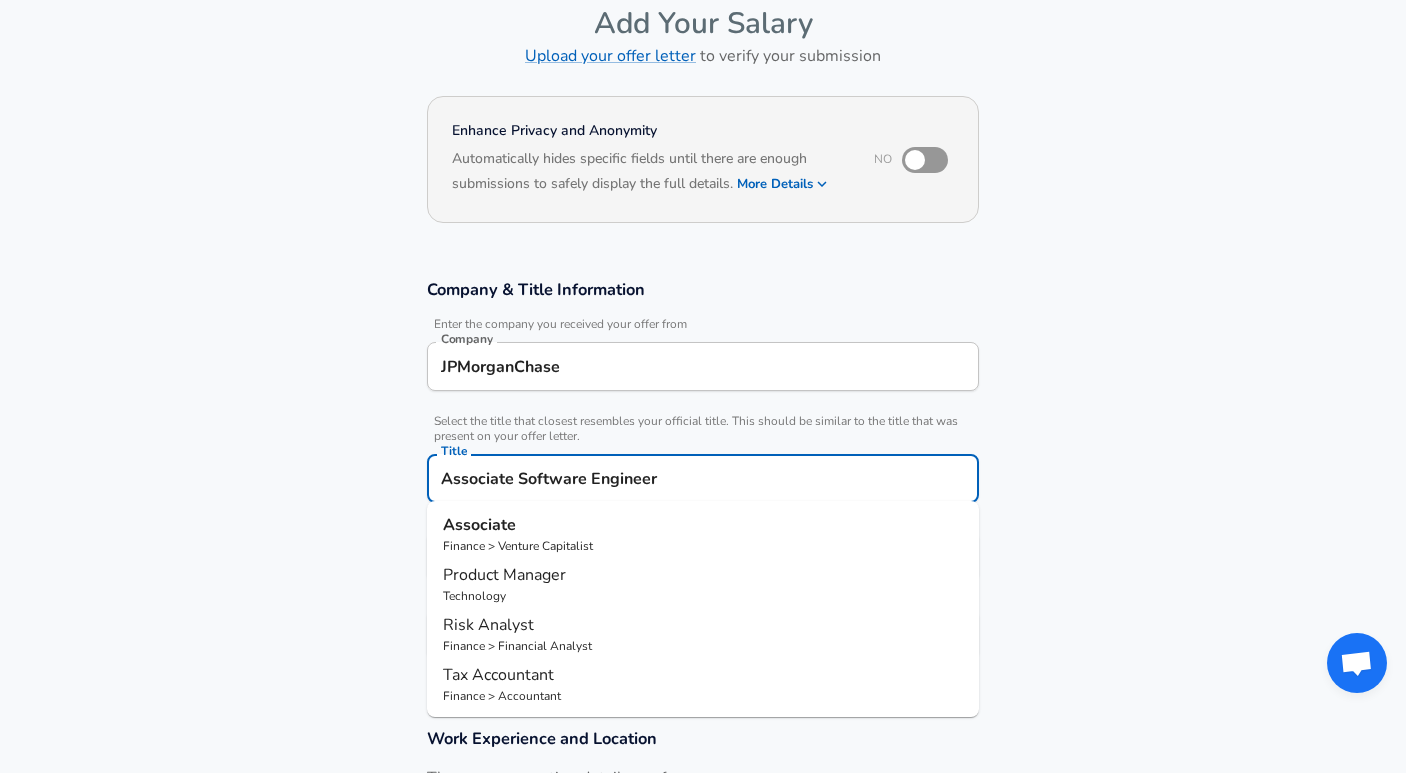 drag, startPoint x: 519, startPoint y: 473, endPoint x: 426, endPoint y: 477, distance: 93.08598 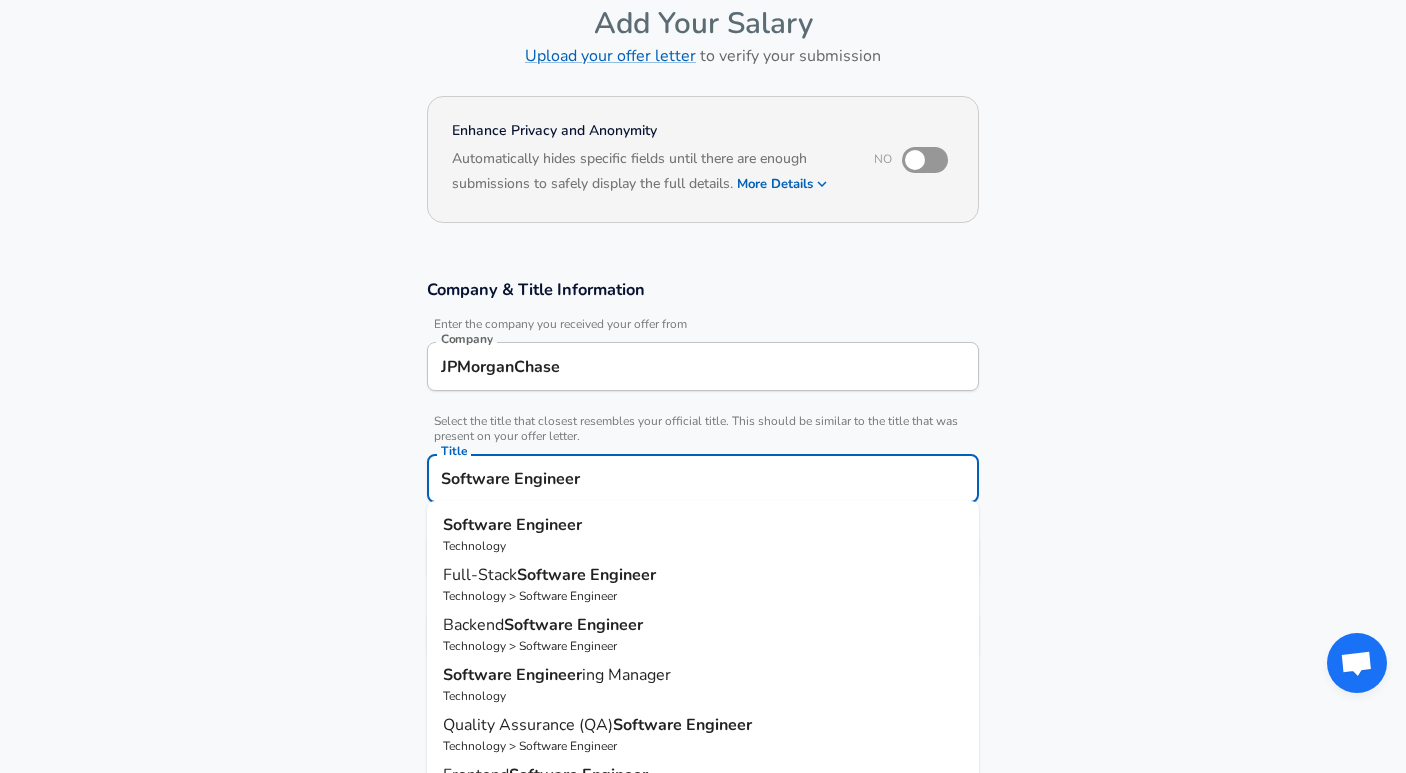 click on "Software Engineer Title" at bounding box center (703, 478) 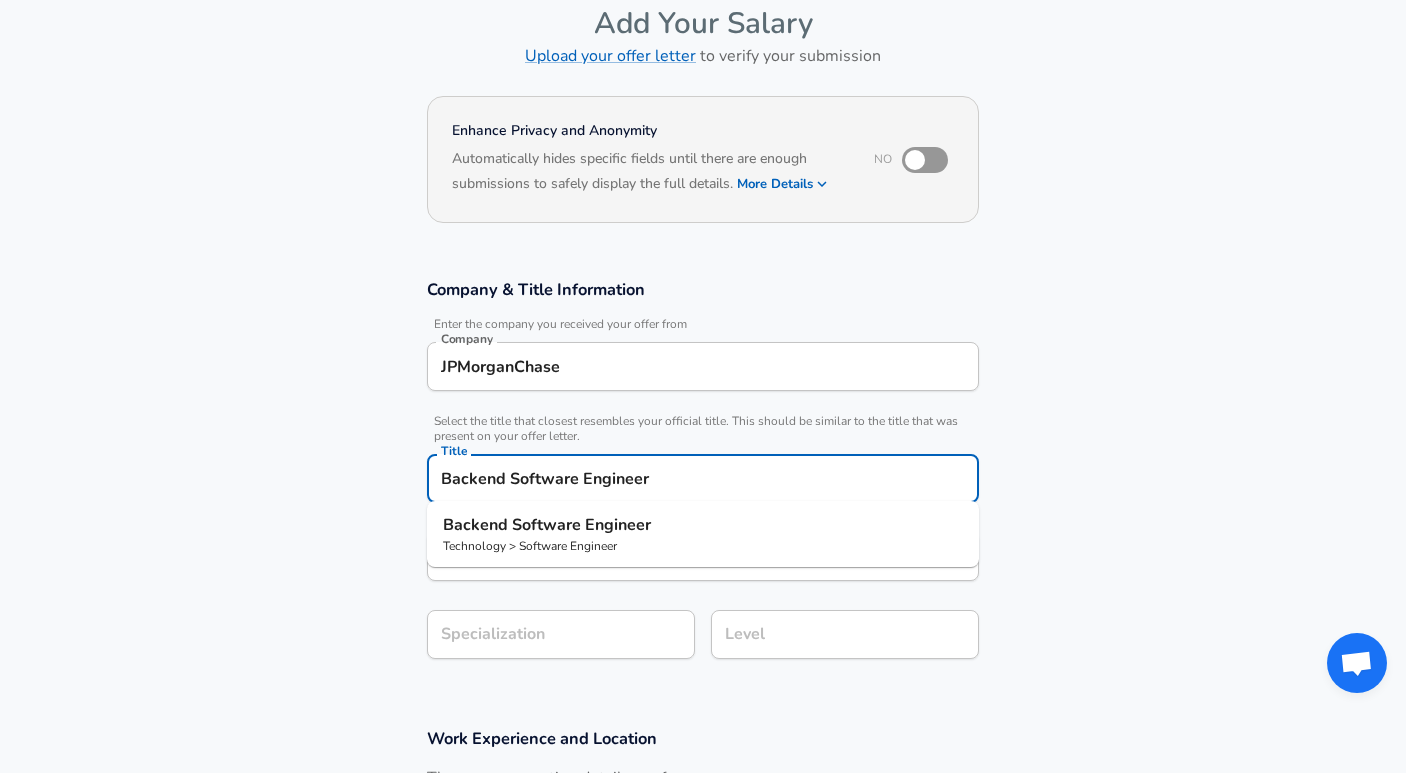 click on "Backend Software Engineer" at bounding box center (703, 478) 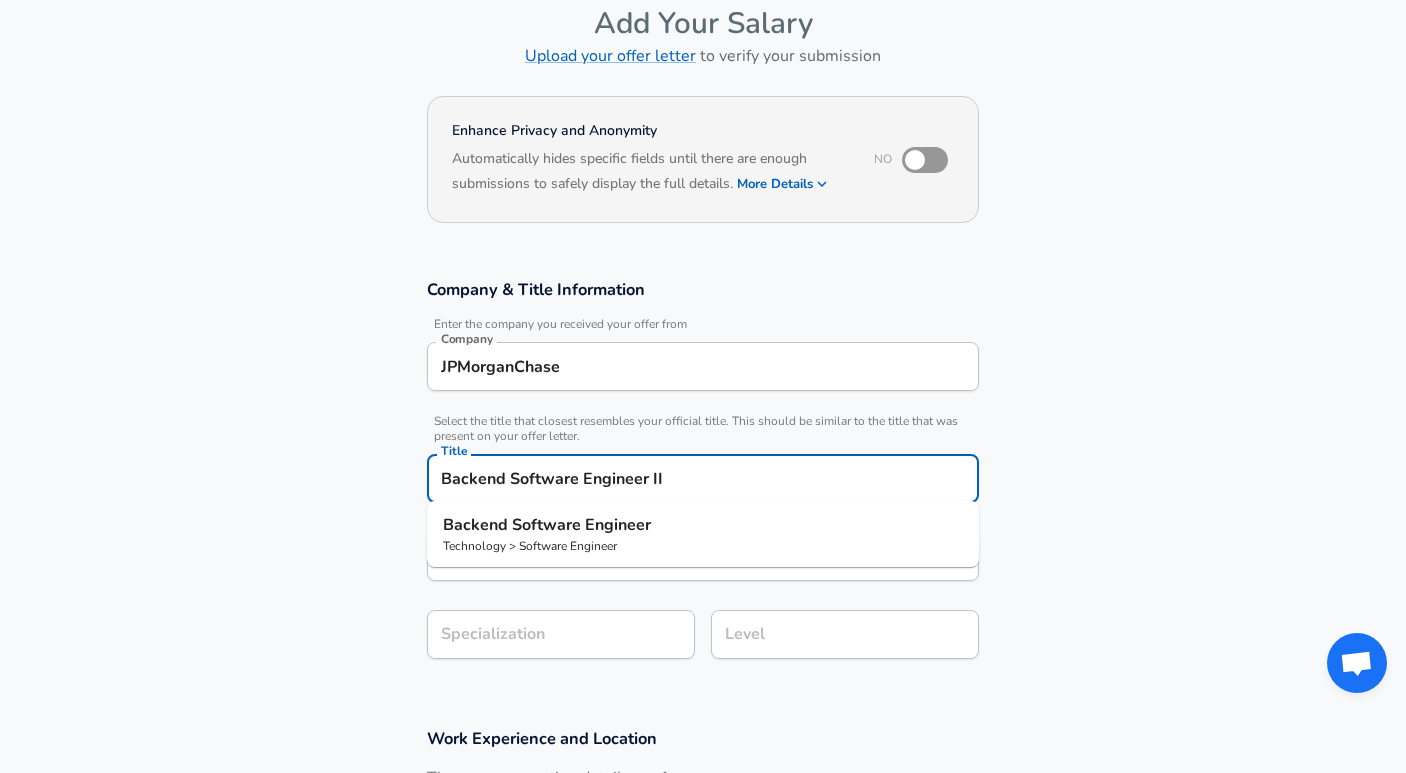 click on "Technology > Software Engineer" at bounding box center (703, 546) 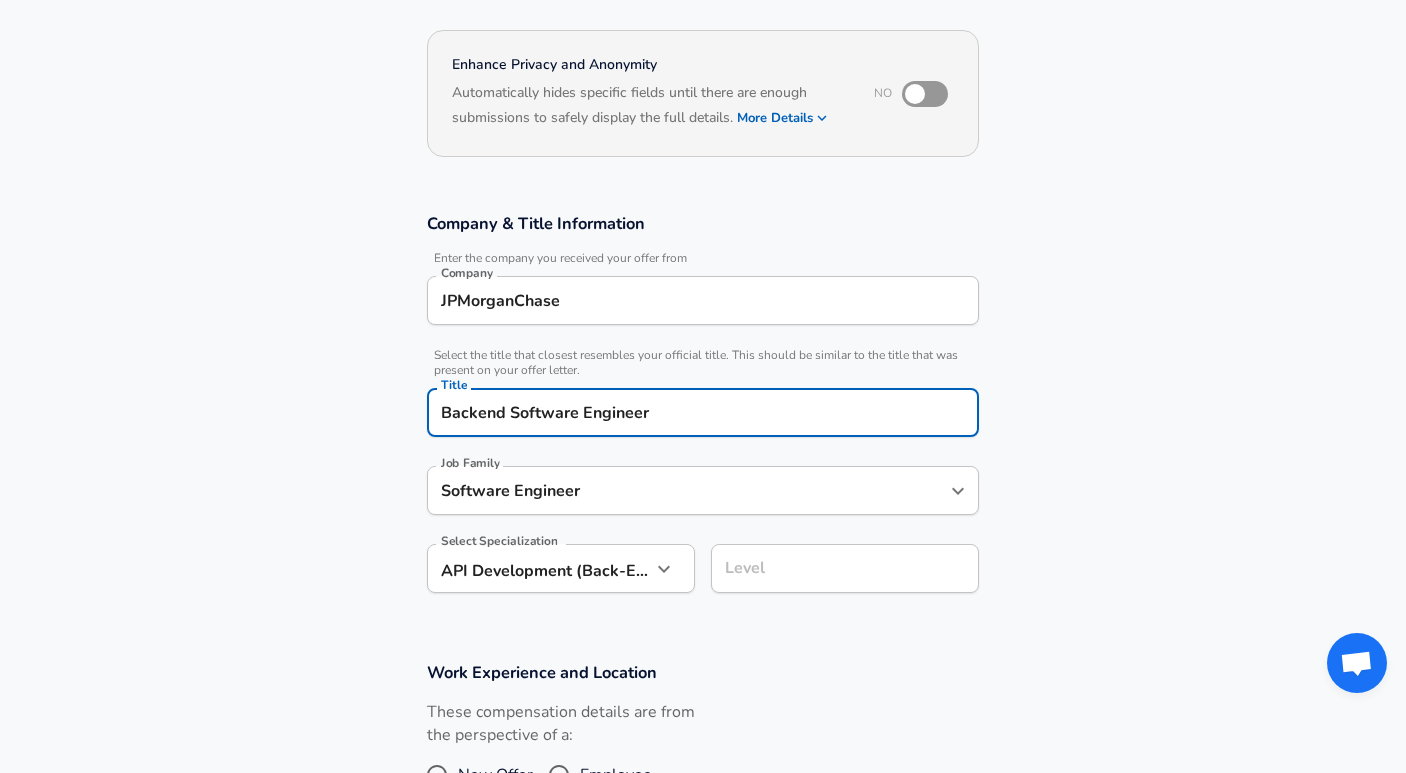 scroll, scrollTop: 179, scrollLeft: 0, axis: vertical 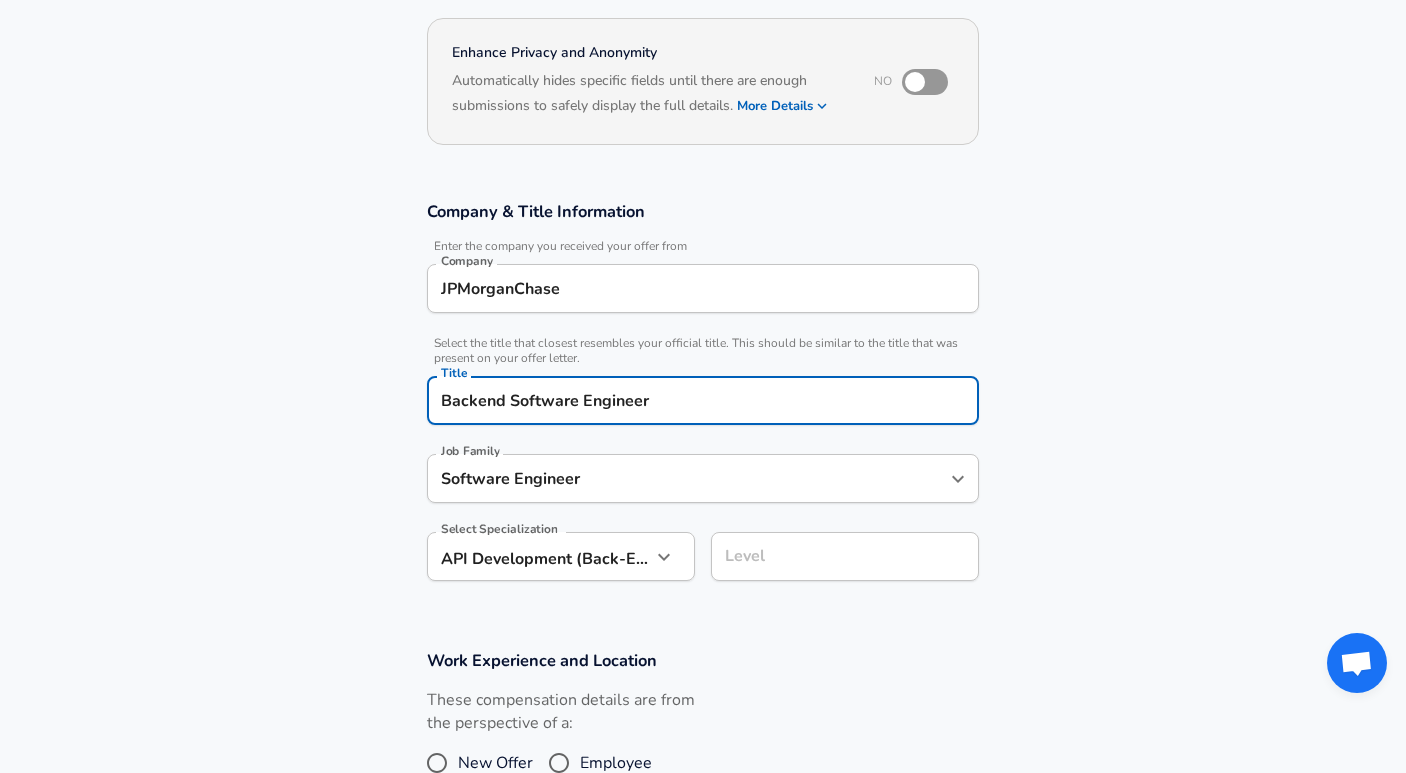 click at bounding box center [664, 557] 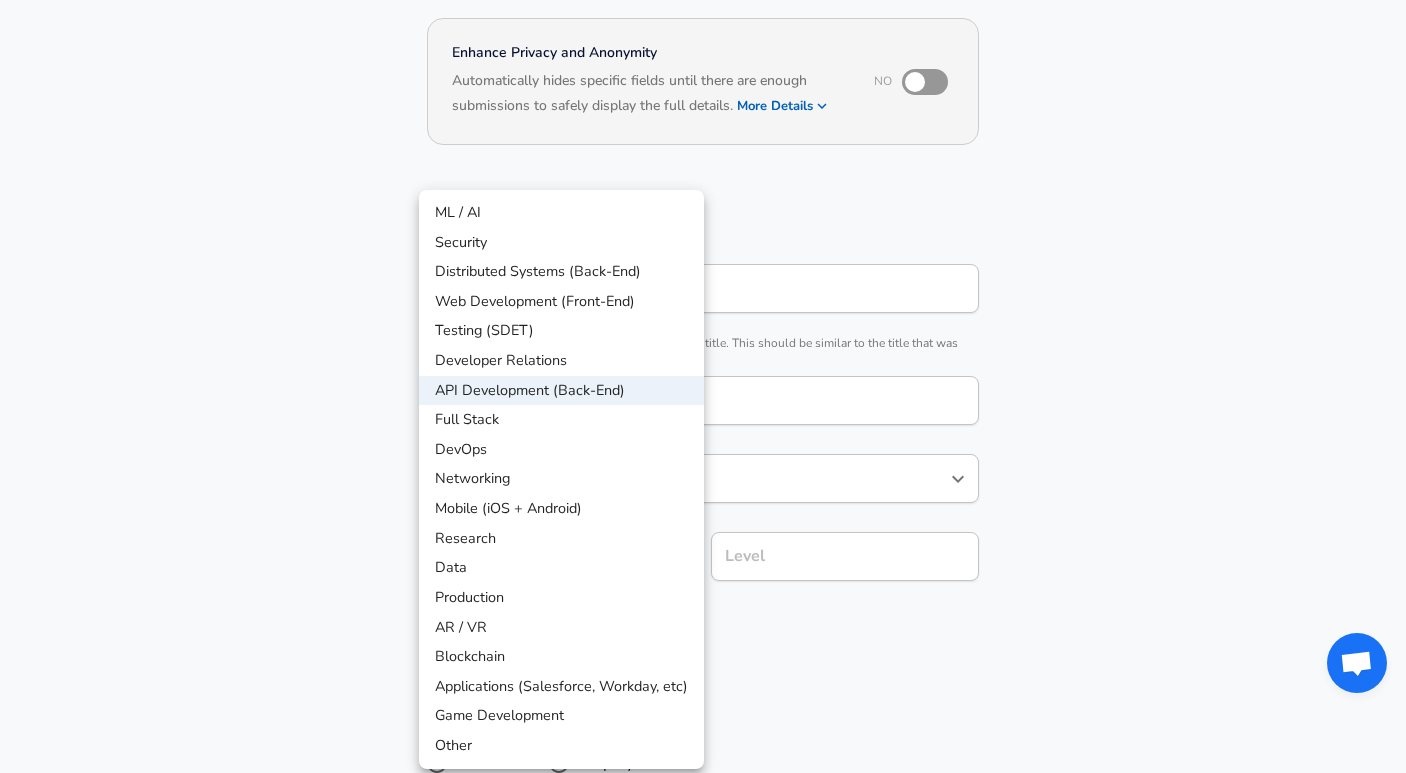 click at bounding box center (703, 386) 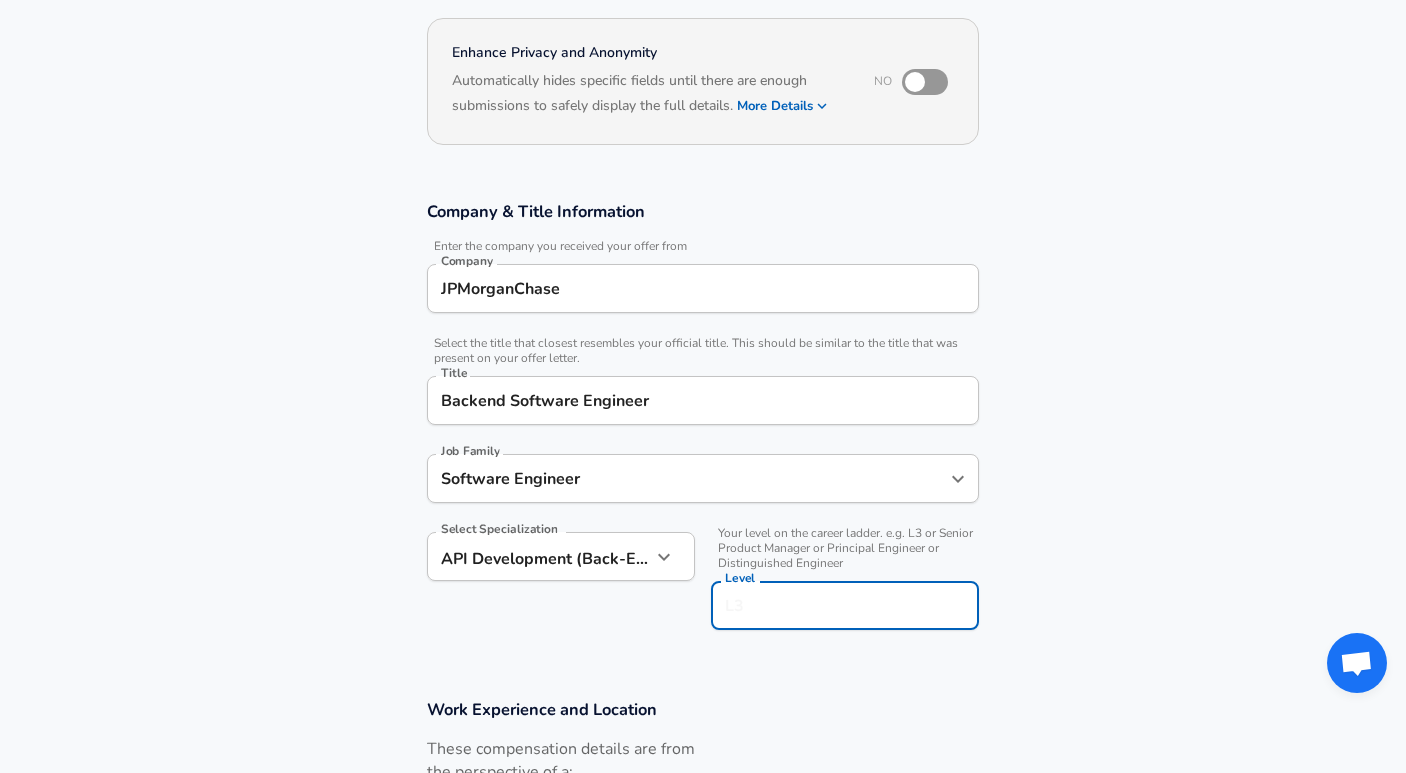scroll, scrollTop: 219, scrollLeft: 0, axis: vertical 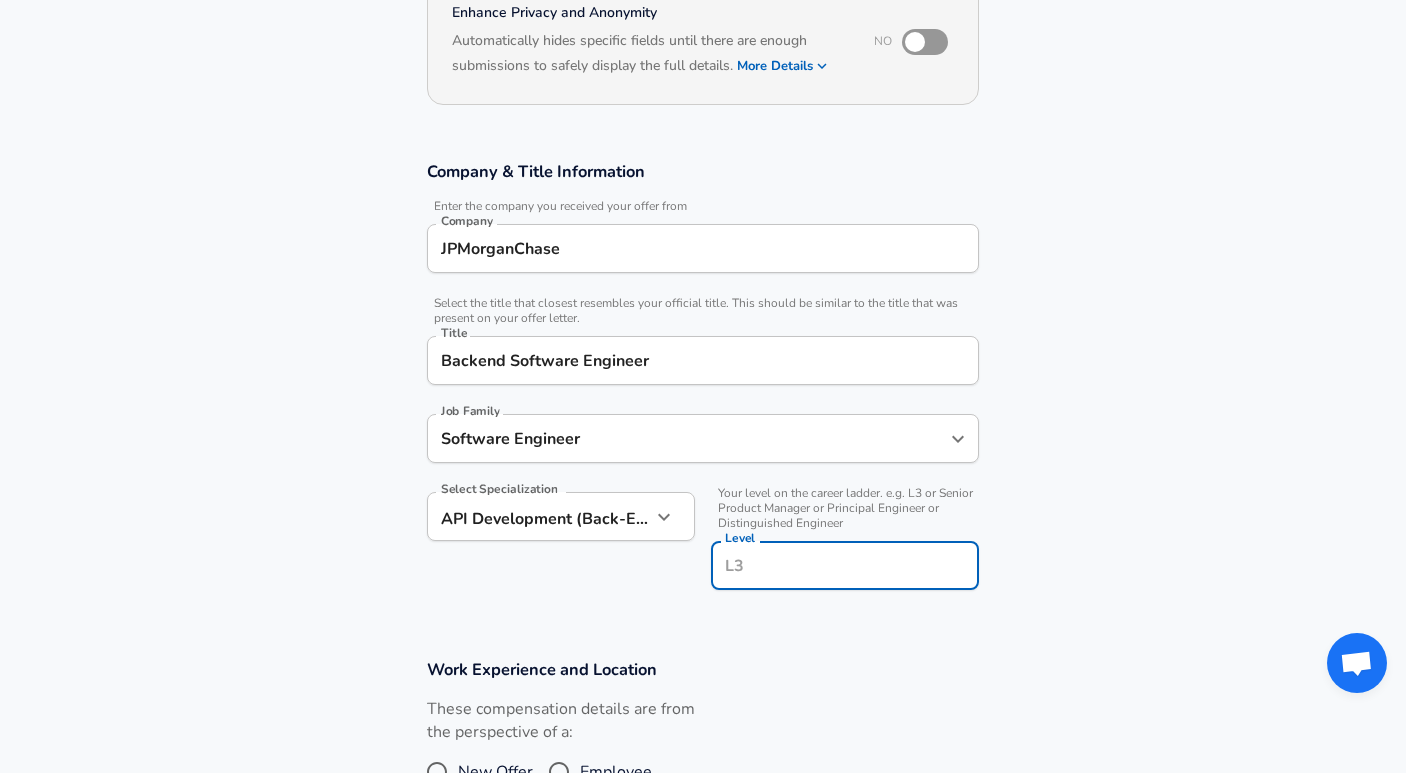 click on "Level" at bounding box center [845, 565] 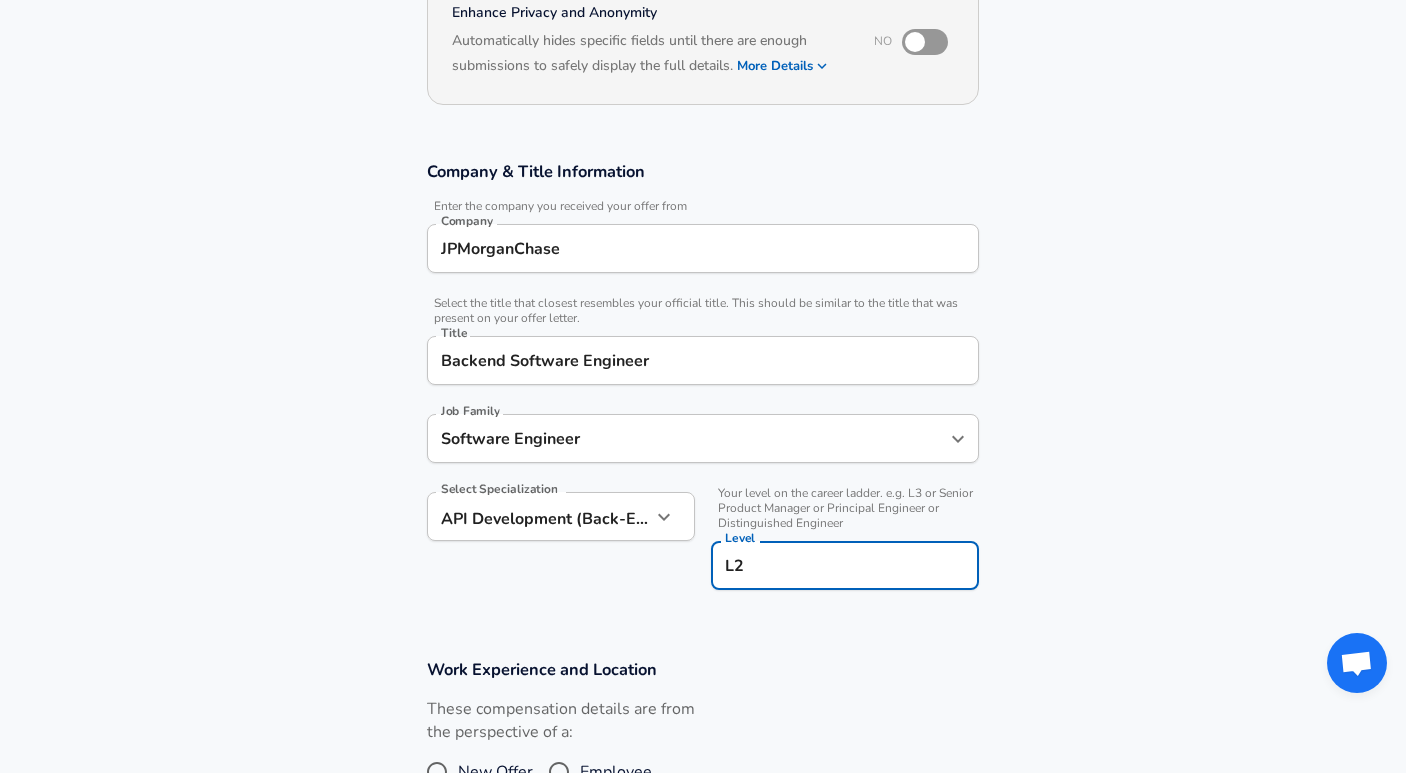 click on "Select Specialization API Development (Back-End) API Development (Back-End) Select Specialization" at bounding box center (553, 539) 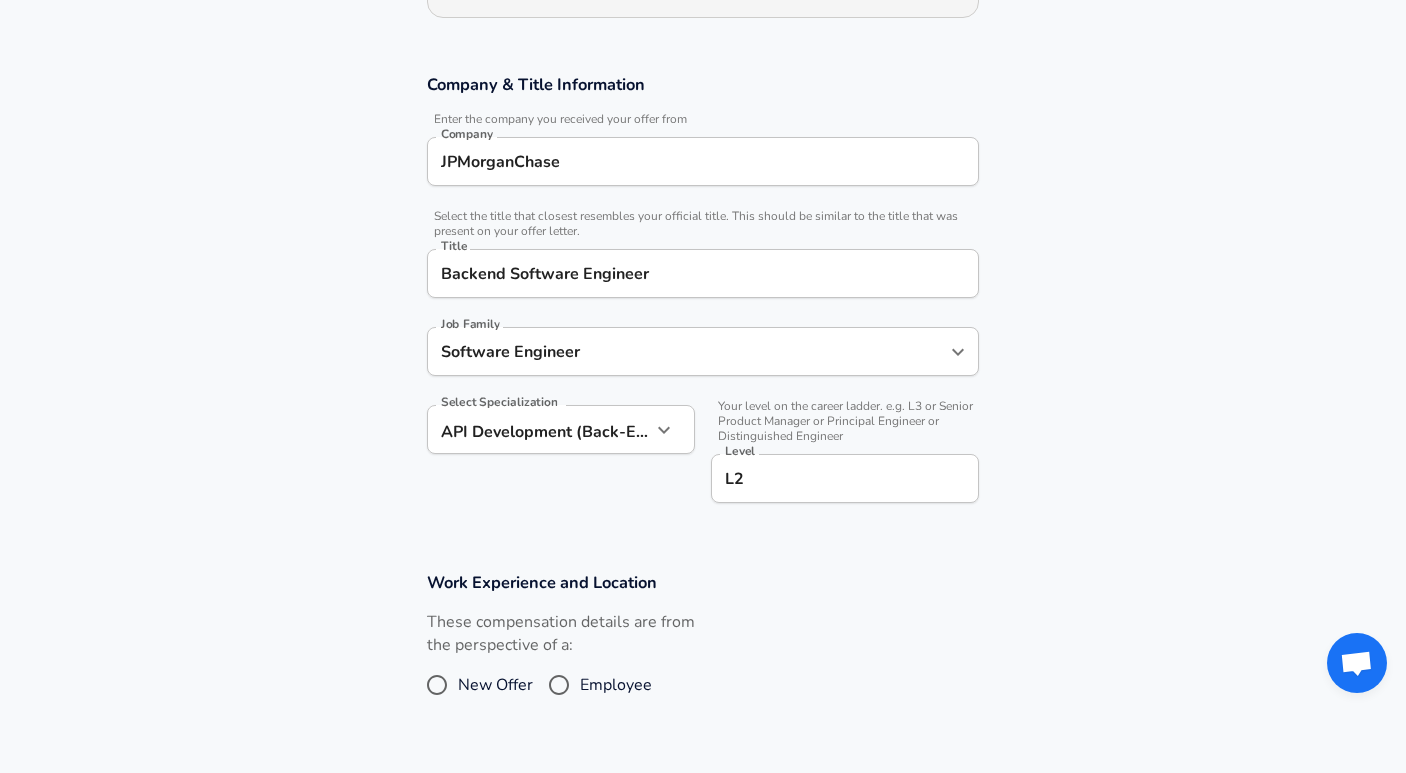 scroll, scrollTop: 321, scrollLeft: 0, axis: vertical 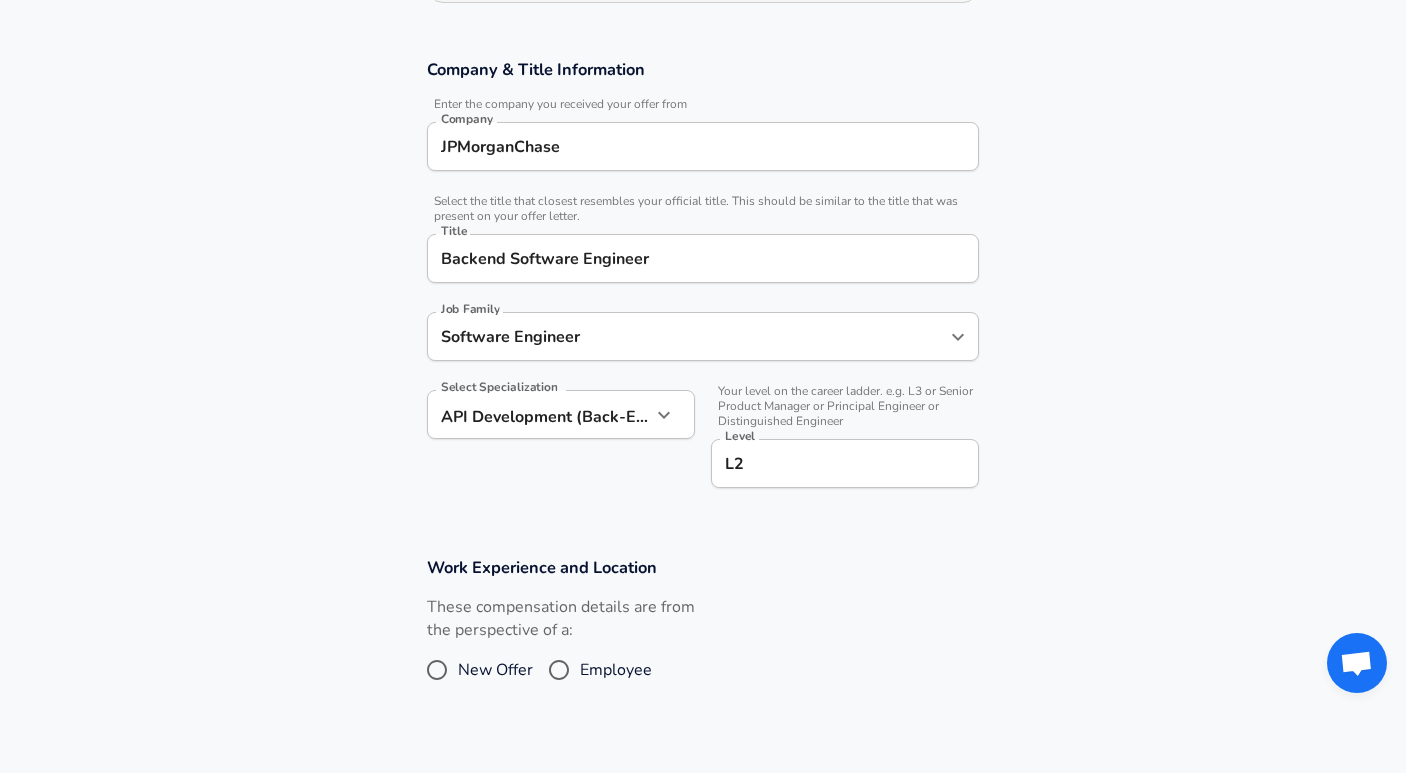 click on "L2" at bounding box center (845, 463) 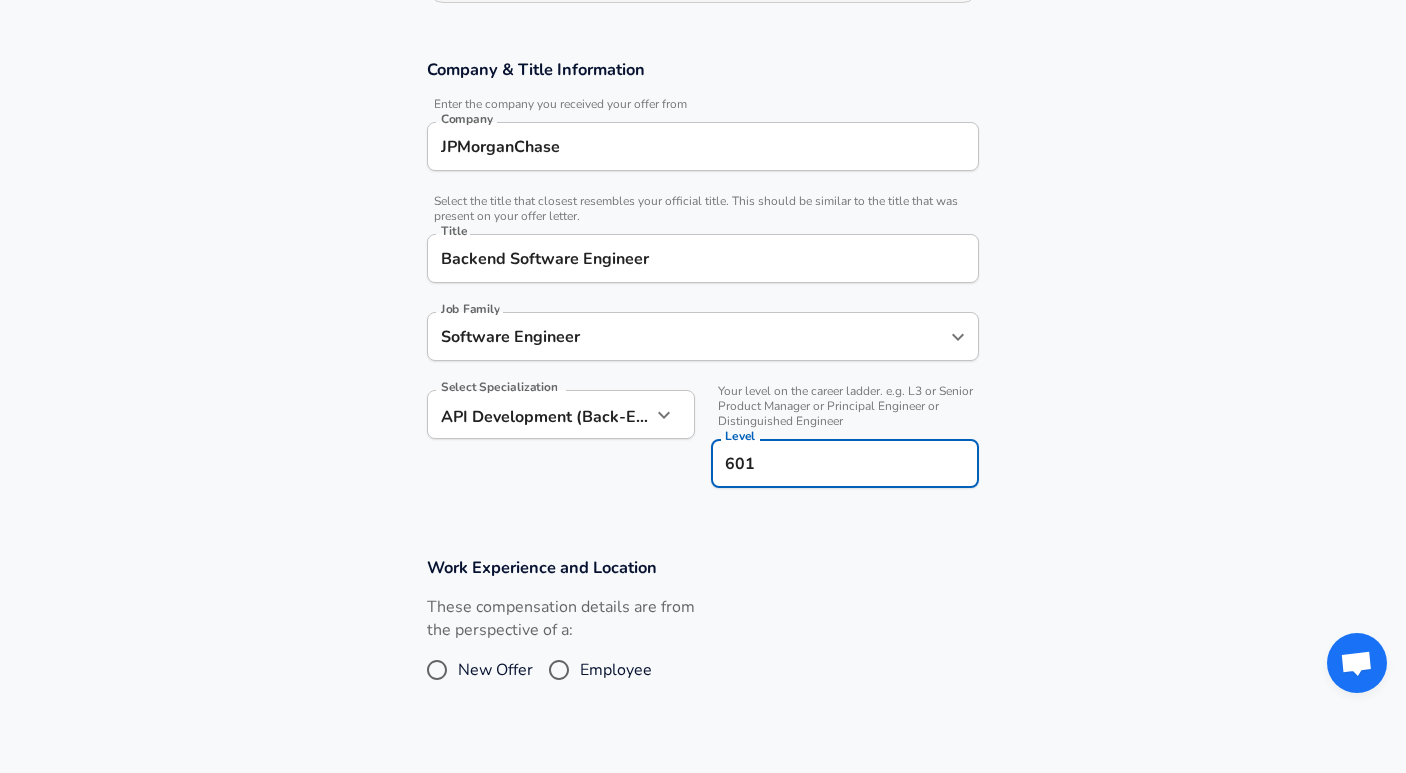 type on "601" 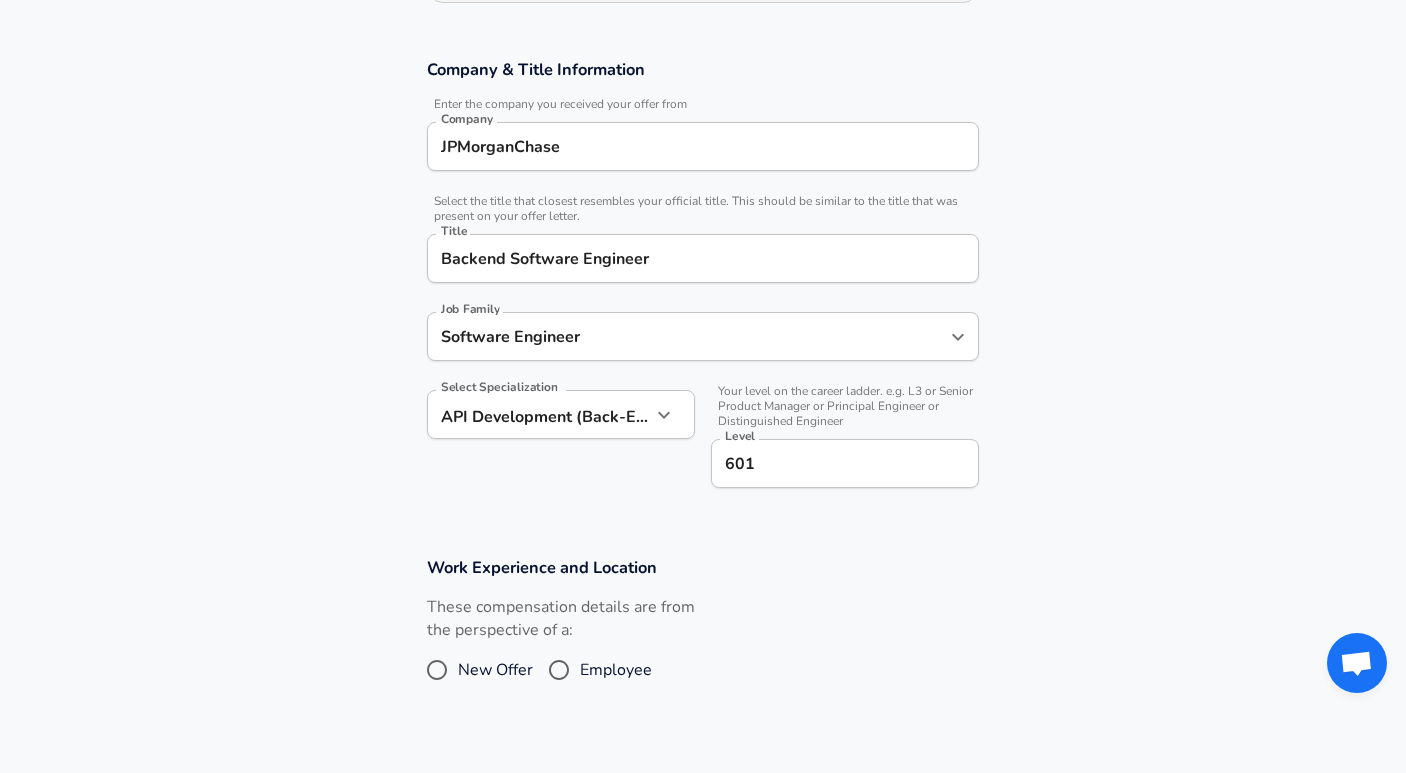 click on "Work Experience and Location These compensation details are from the perspective of a: New Offer Employee" at bounding box center [703, 633] 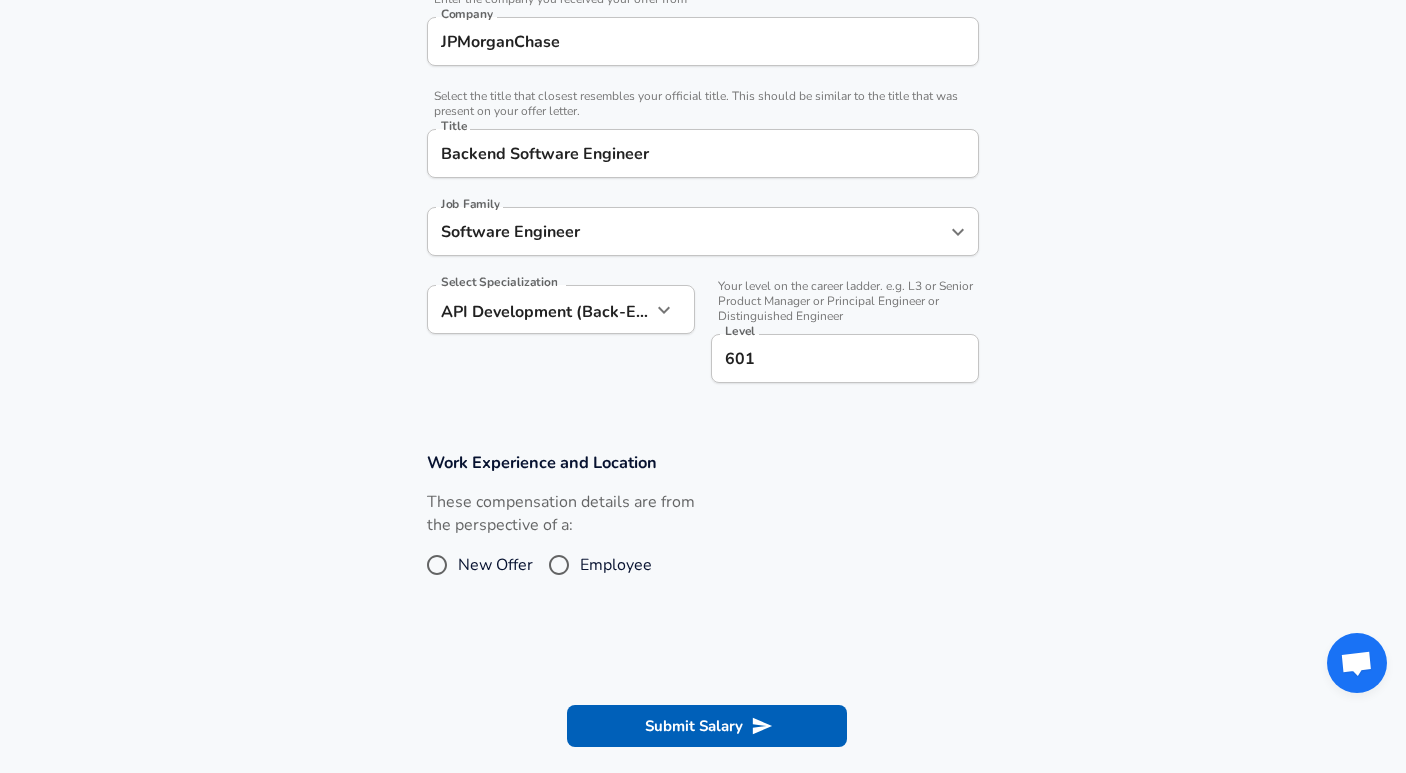 scroll, scrollTop: 441, scrollLeft: 0, axis: vertical 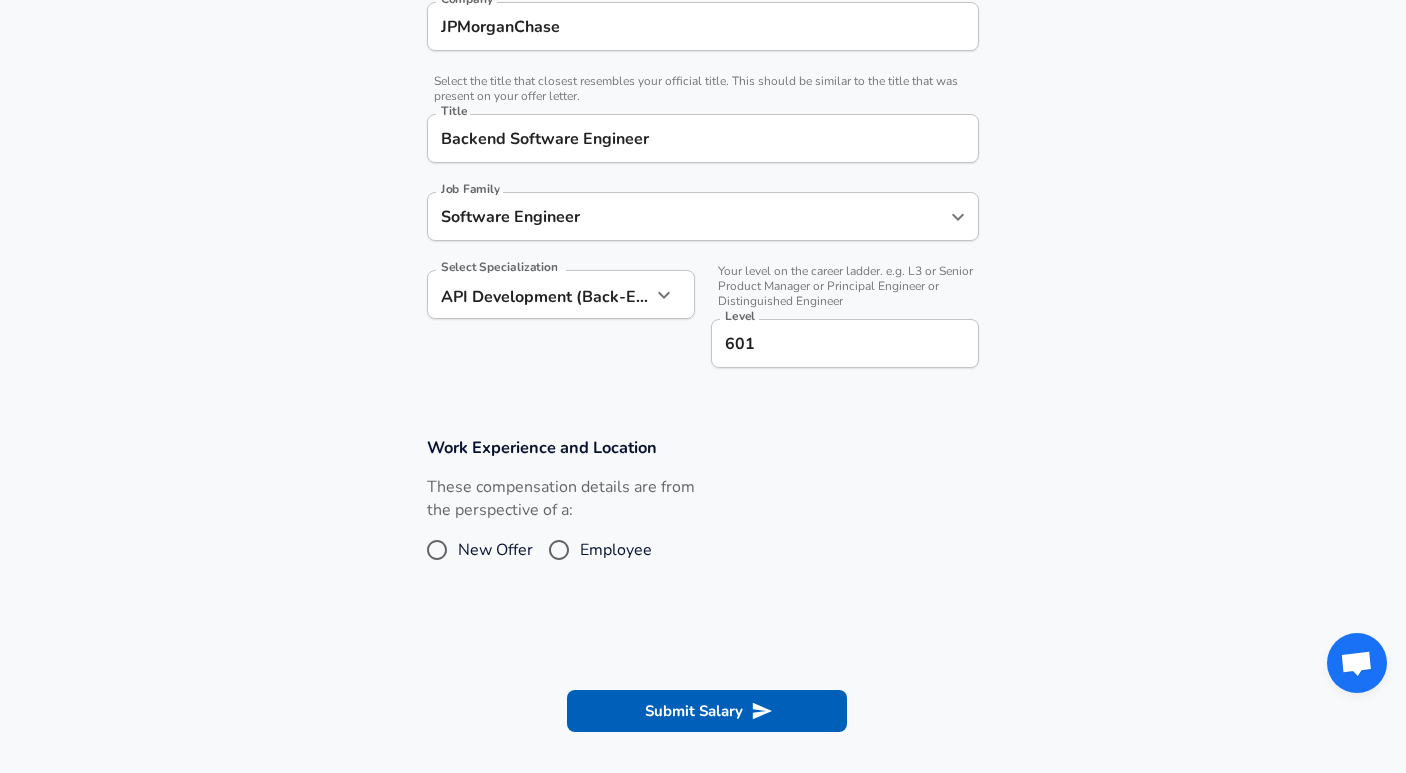 click on "Employee" at bounding box center (559, 550) 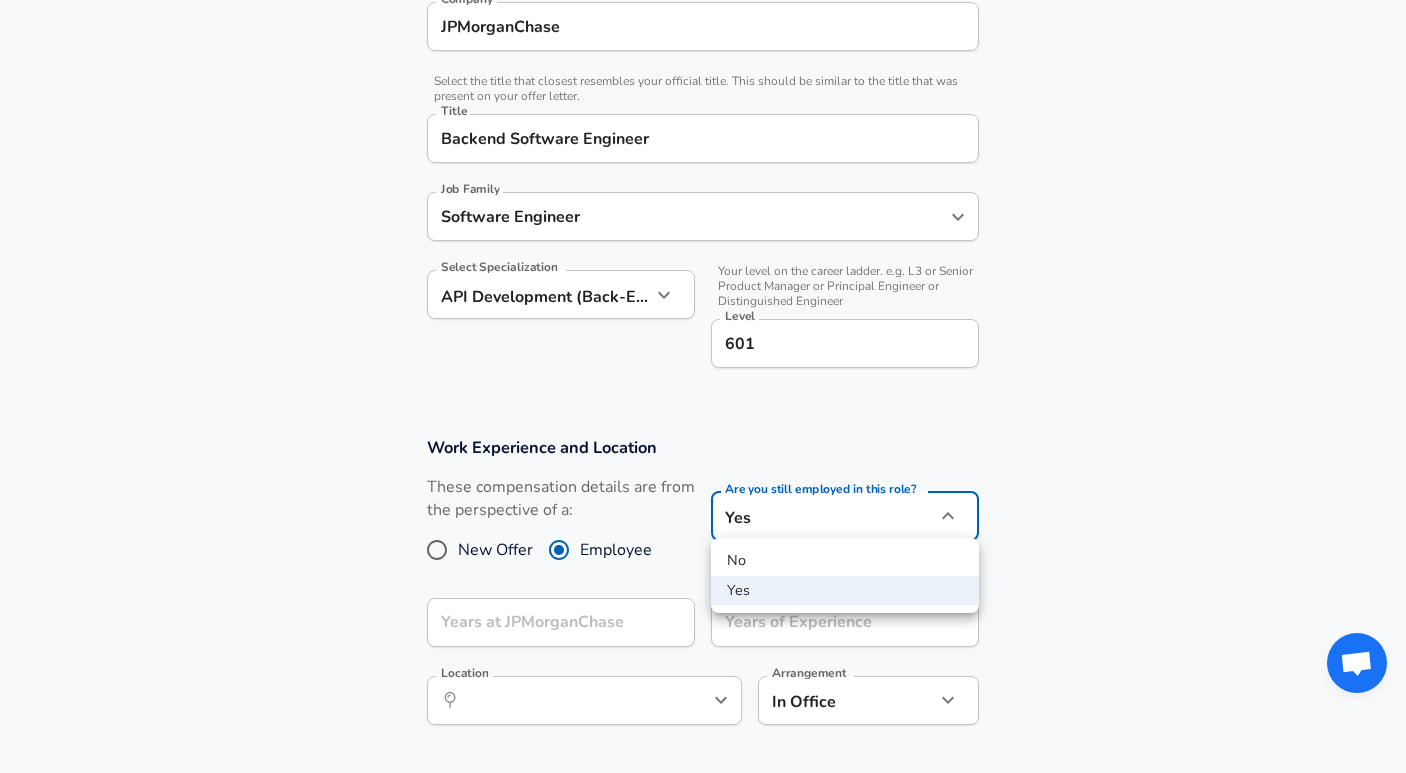 click on "Restart Add Your Salary Upload your offer letter   to verify your submission Enhance Privacy and Anonymity No Automatically hides specific fields until there are enough submissions to safely display the full details.   More Details Based on your submission and the data points that we have already collected, we will automatically hide and anonymize specific fields if there aren't enough data points to remain sufficiently anonymous. Company & Title Information   Enter the company you received your offer from Company JPMorganChase Company   Select the title that closest resembles your official title. This should be similar to the title that was present on your offer letter. Title Backend Software Engineer Title Job Family Software Engineer Job Family Select Specialization API Development (Back-End) API Development (Back-End) Select Specialization   Your level on the career ladder. e.g. L3 or Senior Product Manager or Principal Engineer or Distinguished Engineer Level 601 Level Work Experience and Location Yes" at bounding box center (703, -55) 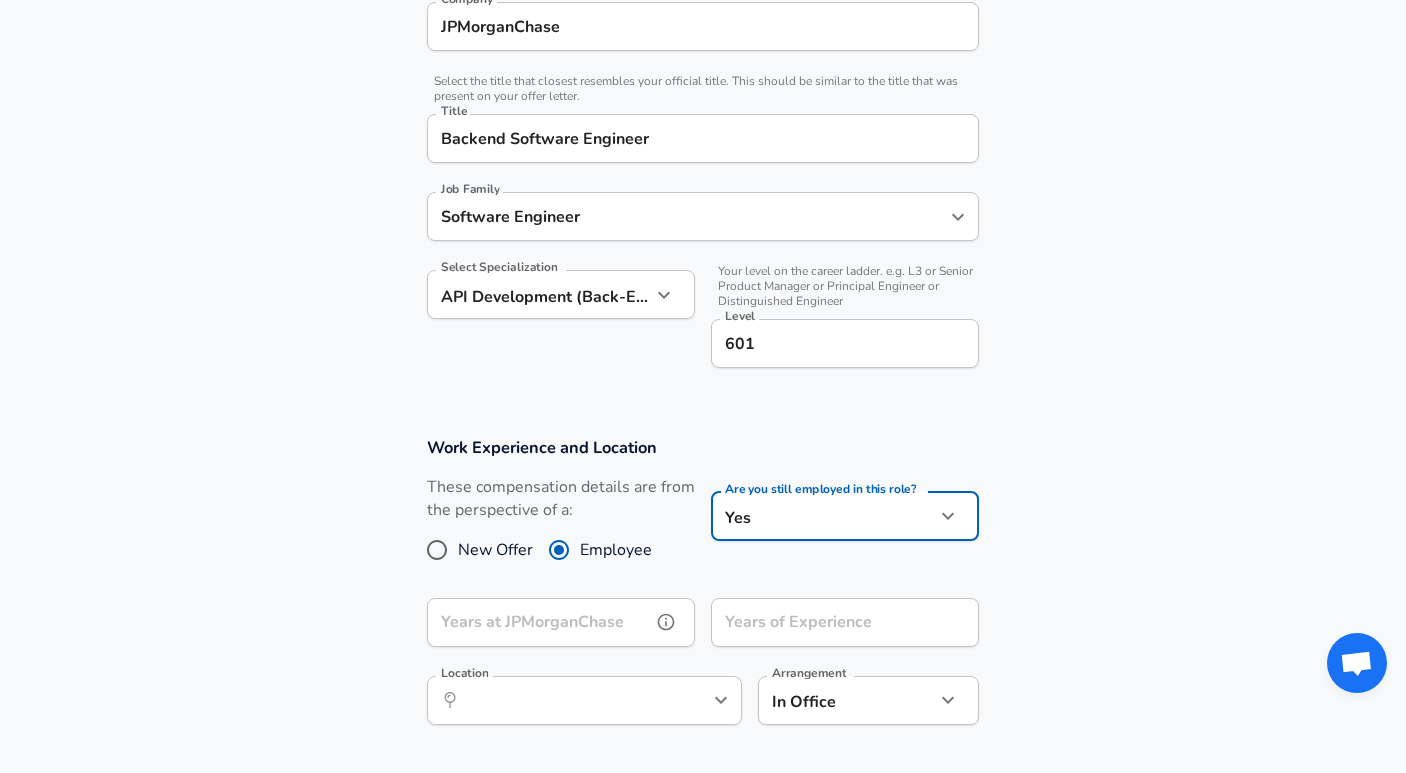 click on "Years at JPMorganChase" at bounding box center [539, 622] 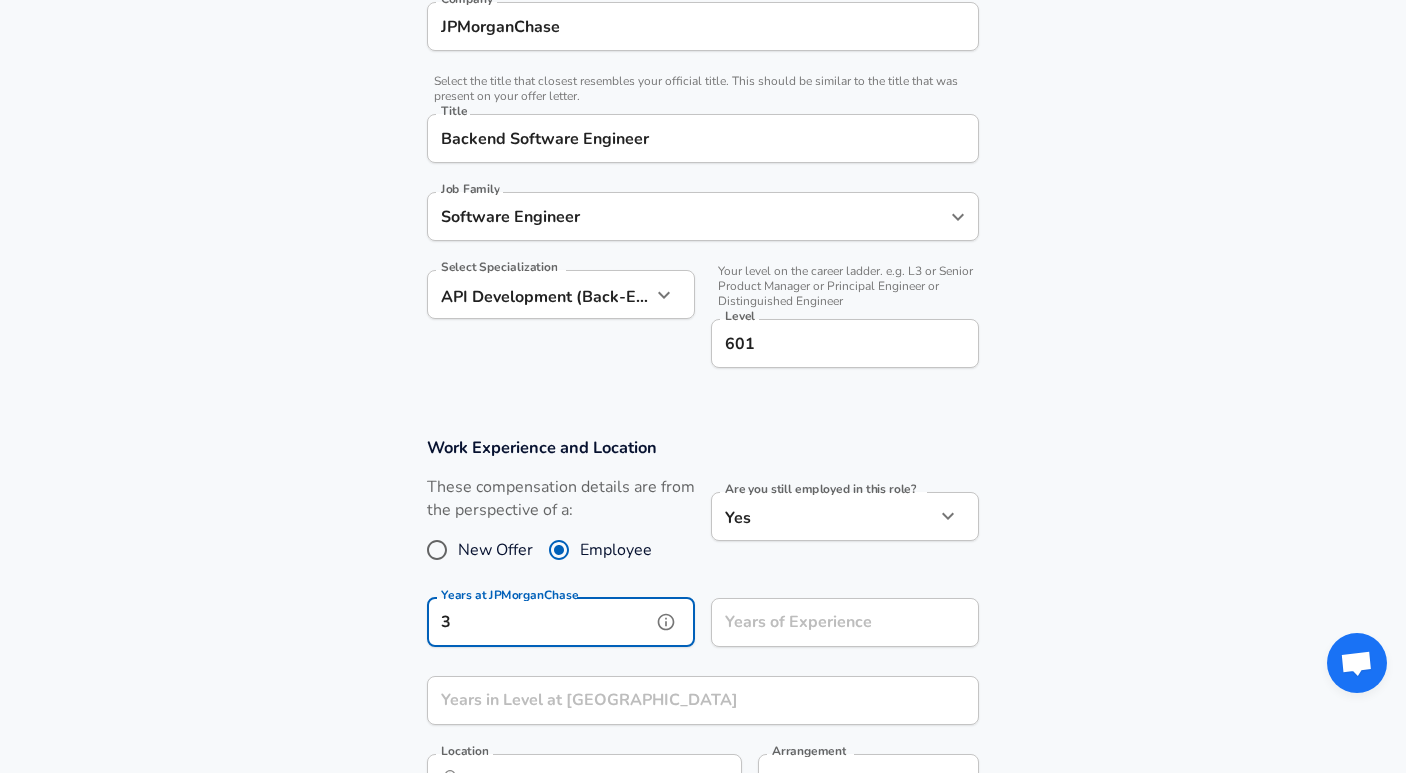 type on "3" 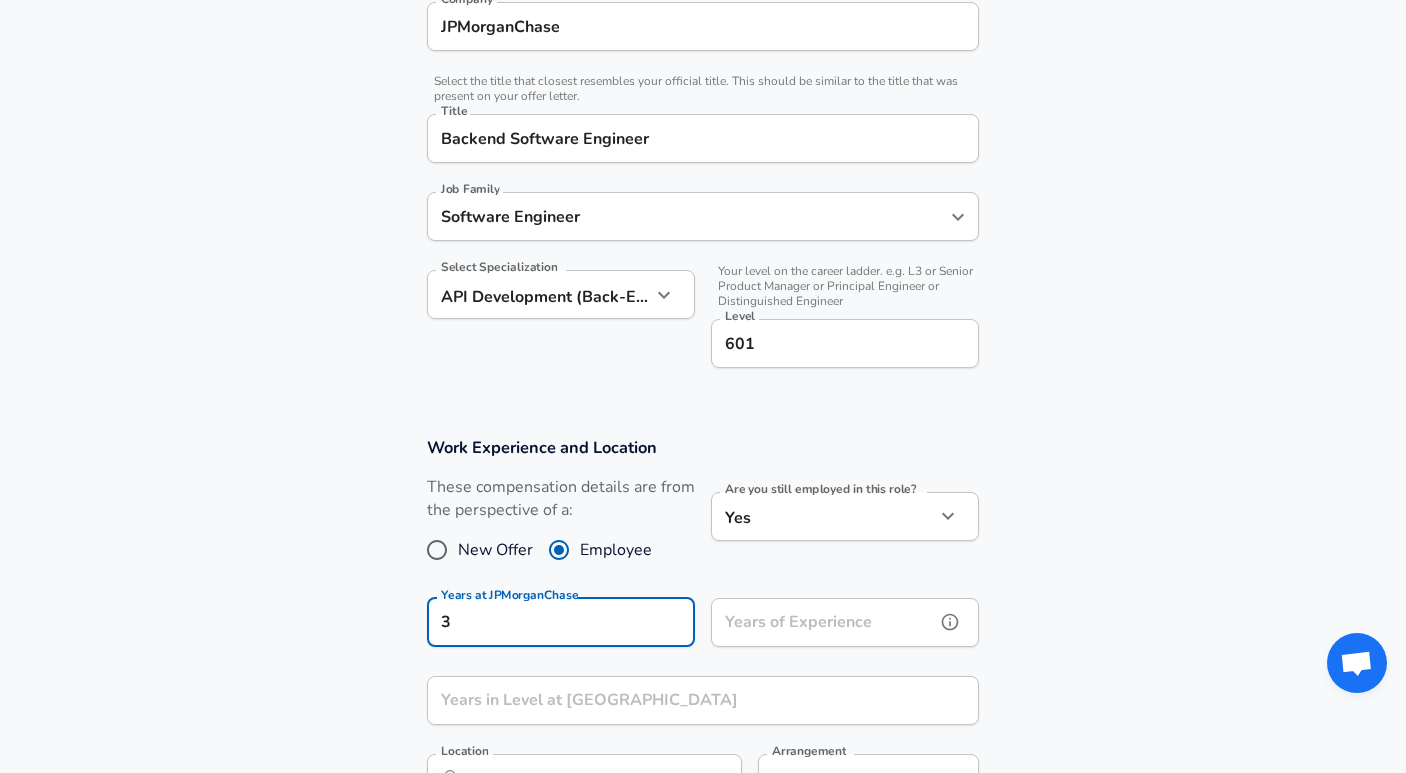 click on "Years of Experience" at bounding box center [823, 622] 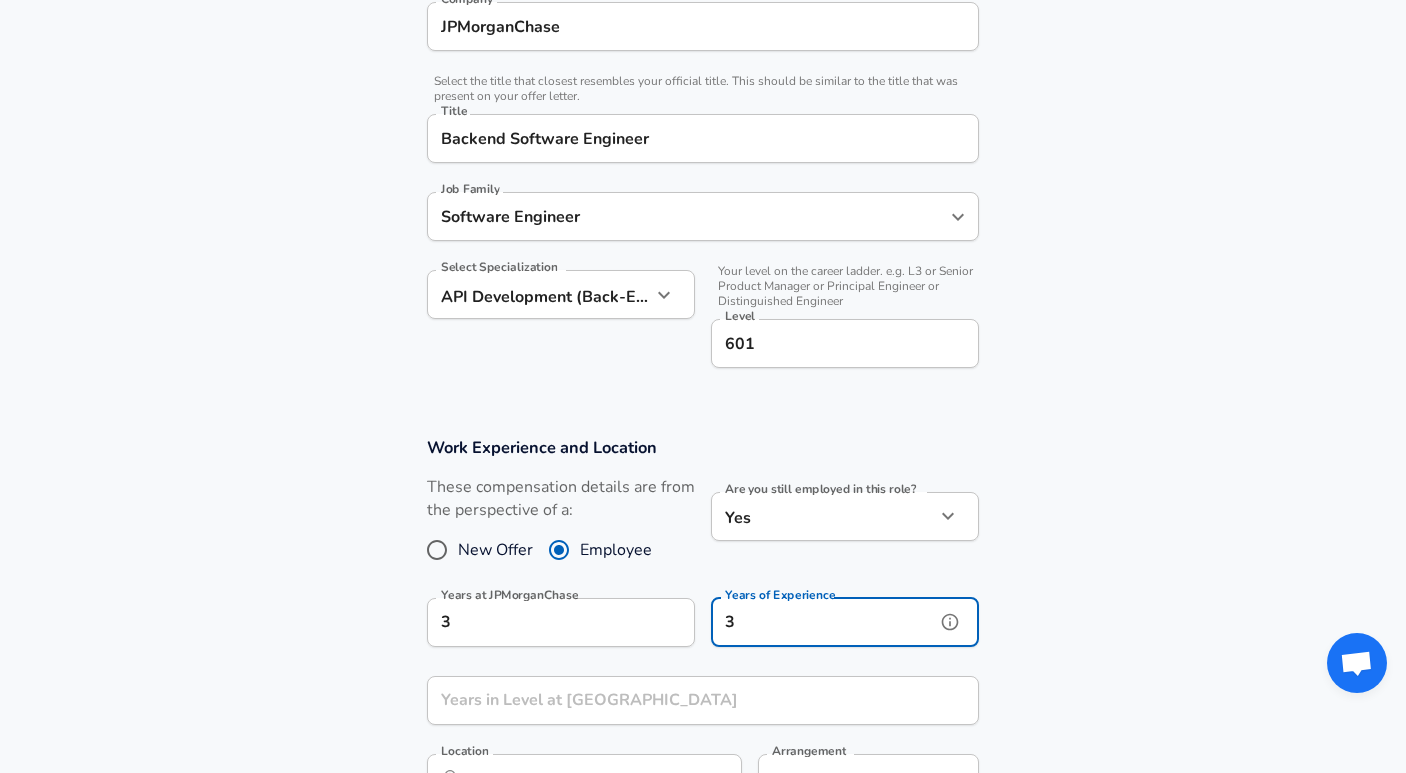 type on "3" 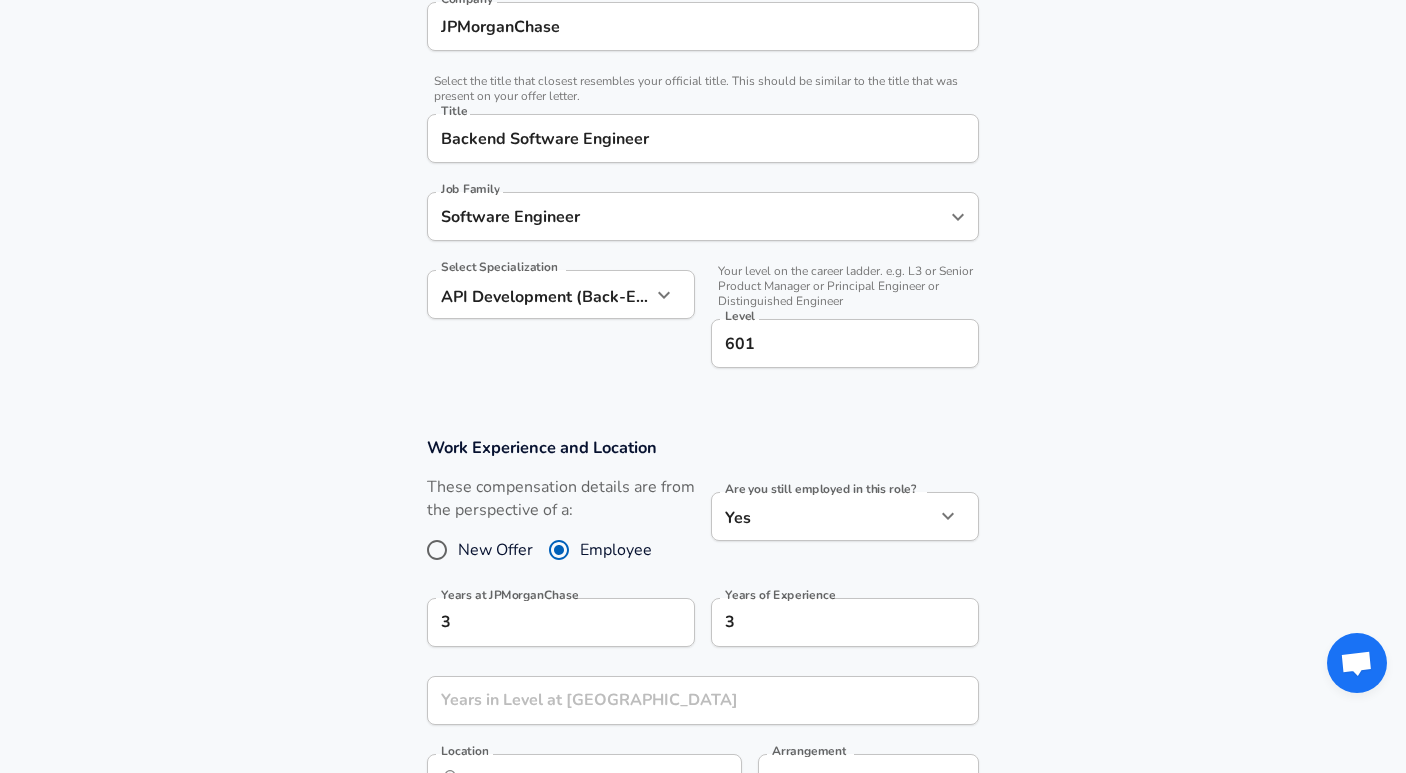click on "Work Experience and Location These compensation details are from the perspective of a: New Offer Employee Are you still employed in this role? Yes yes Are you still employed in this role? Years at JPMorganChase 3 Years at JPMorganChase Years of Experience 3 Years of Experience Years in Level at [GEOGRAPHIC_DATA] Years in Level at [GEOGRAPHIC_DATA] Location ​ Location Arrangement In Office office Arrangement" at bounding box center [703, 630] 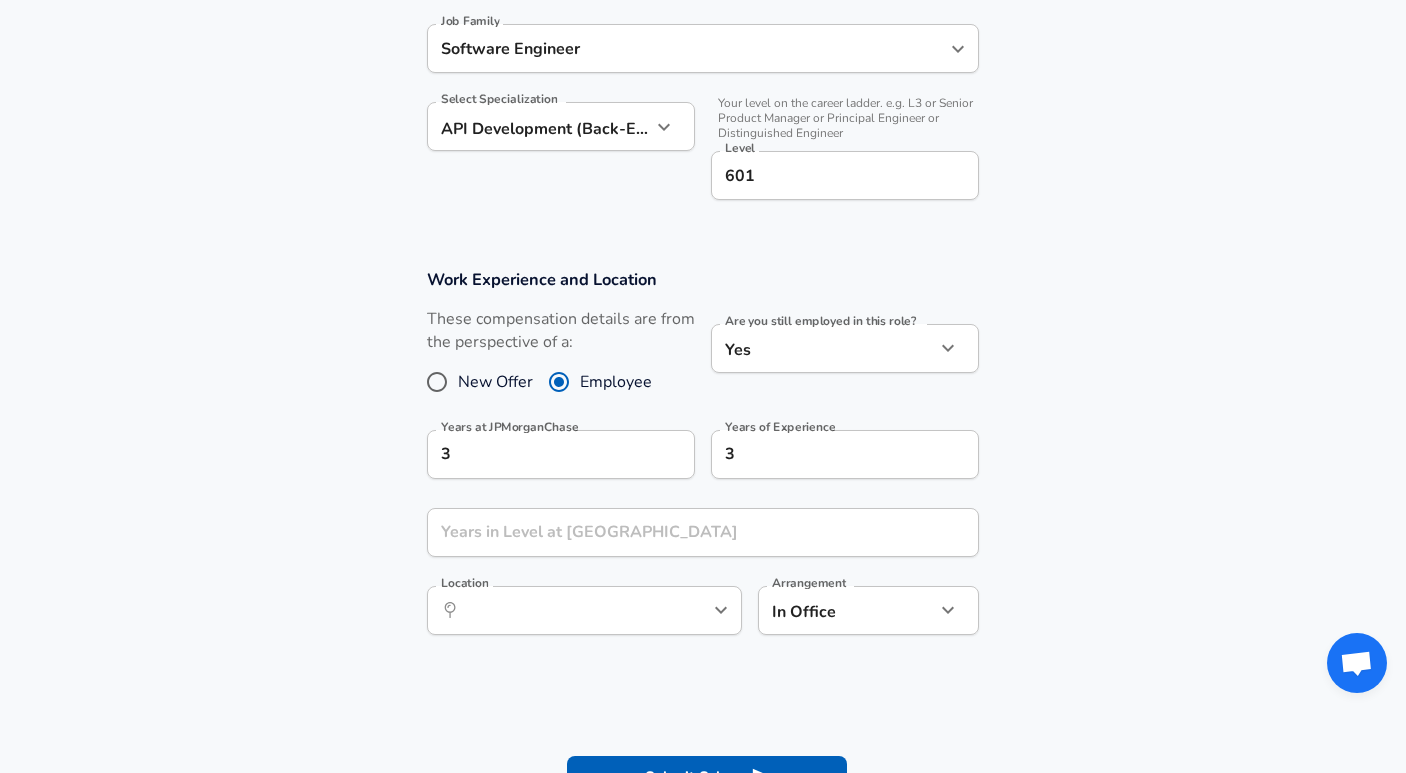 scroll, scrollTop: 619, scrollLeft: 0, axis: vertical 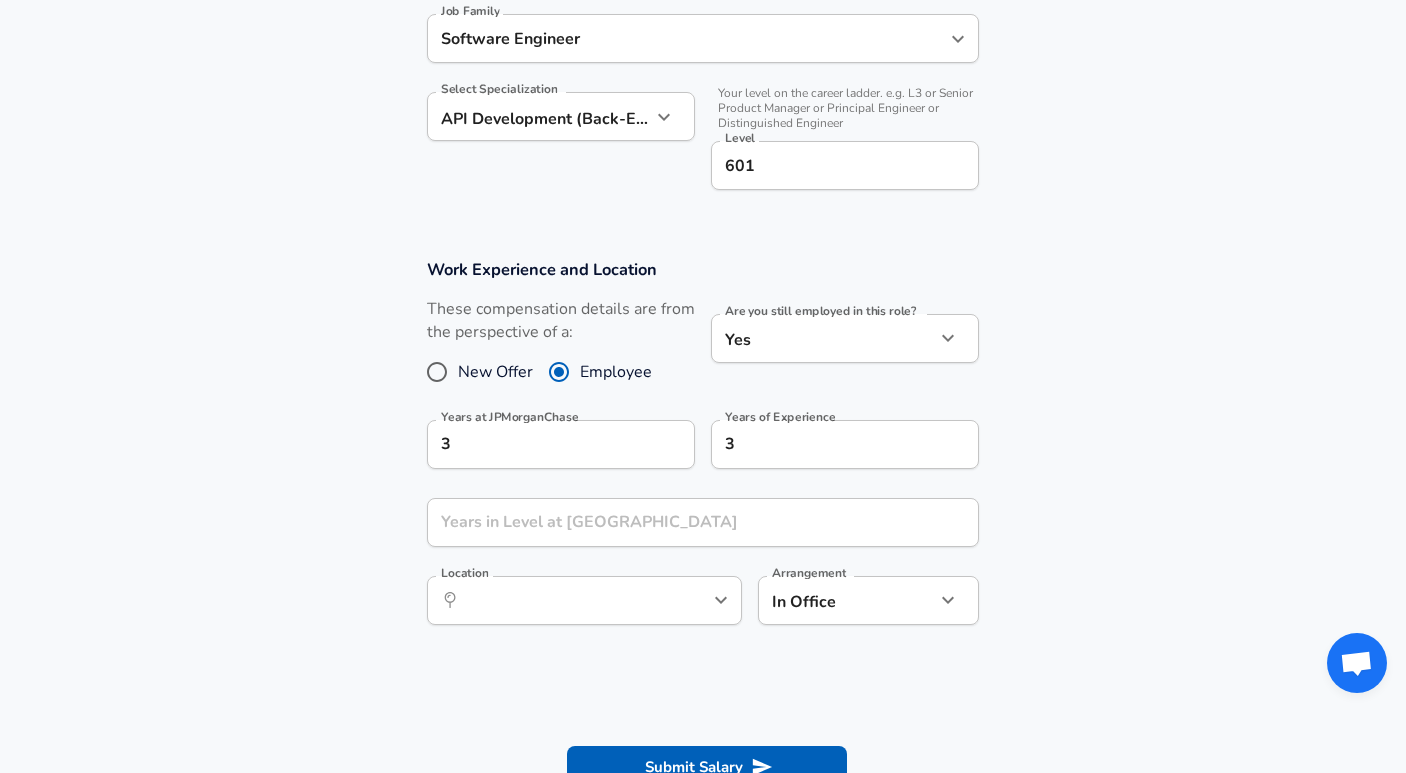 click on "Years in Level at [GEOGRAPHIC_DATA] Years in Level at [GEOGRAPHIC_DATA]" at bounding box center (703, 525) 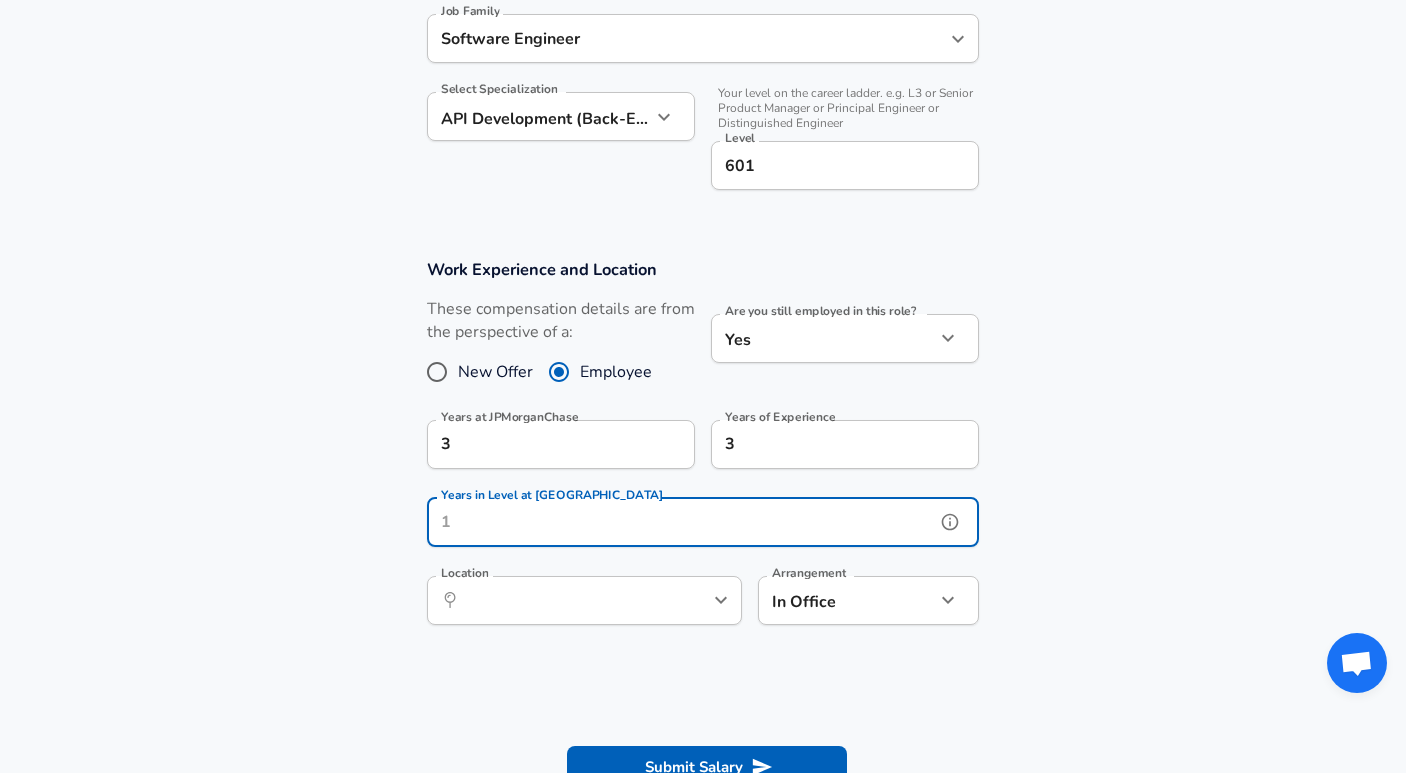 click on "Years in Level at [GEOGRAPHIC_DATA]" at bounding box center (681, 522) 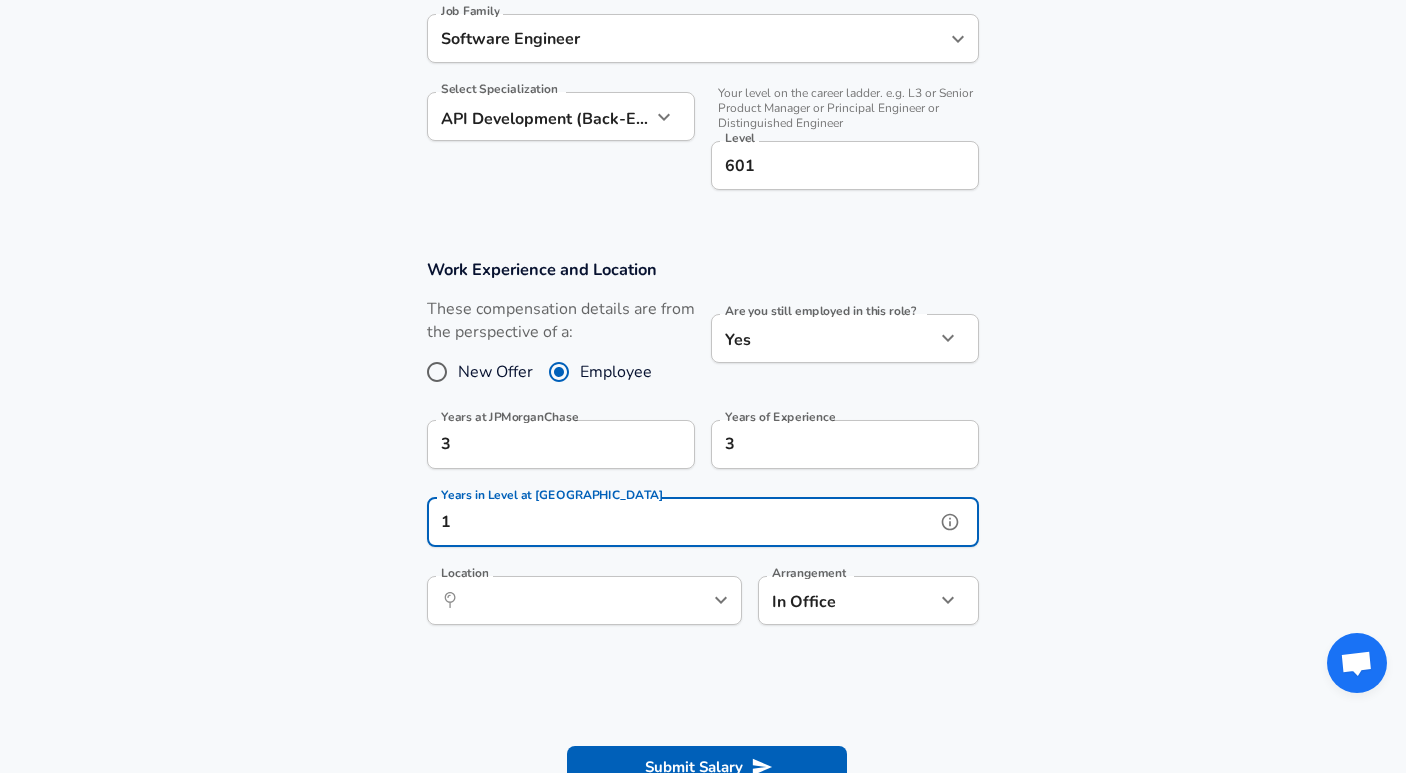 type on "1" 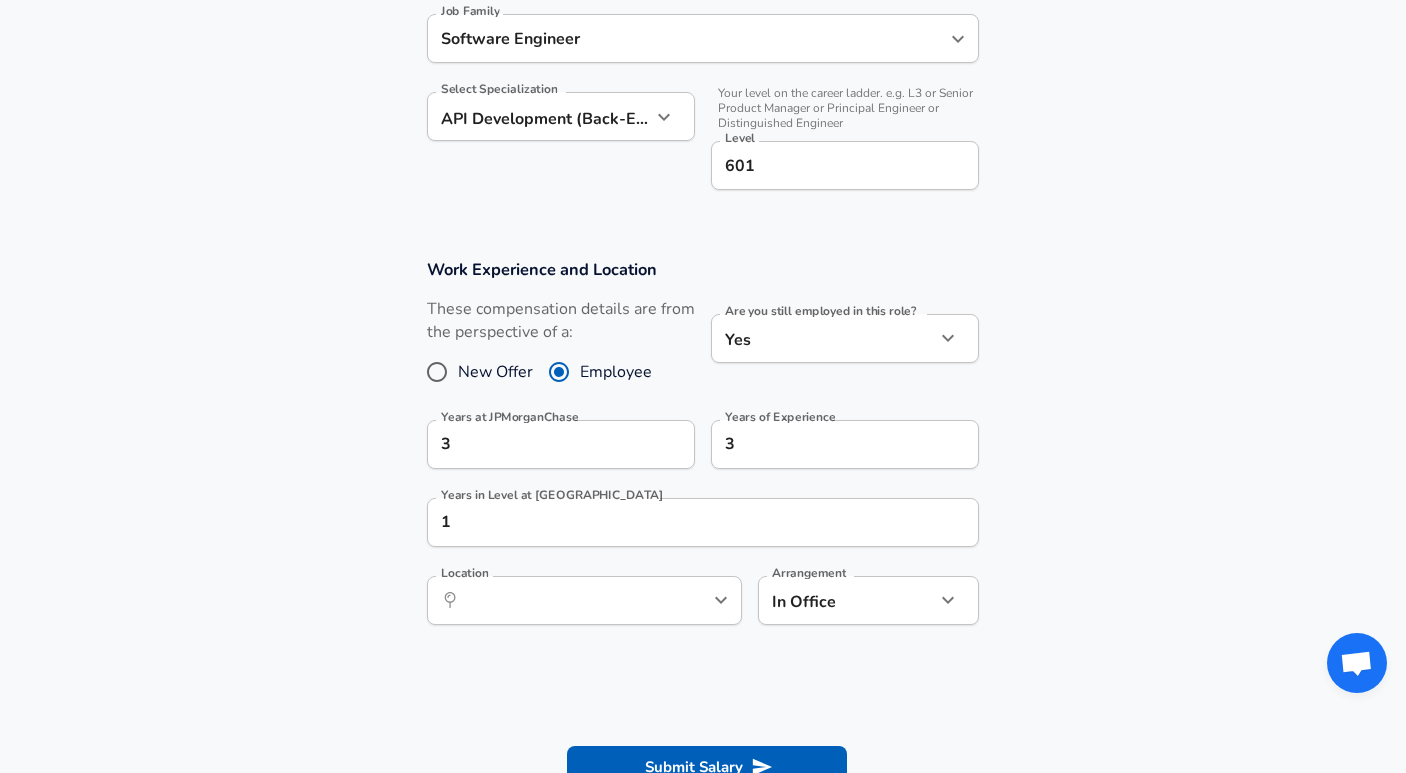click on "Work Experience and Location These compensation details are from the perspective of a: New Offer Employee Are you still employed in this role? Yes yes Are you still employed in this role? Years at JPMorganChase 3 Years at JPMorganChase Years of Experience 3 Years of Experience Years in Level at [GEOGRAPHIC_DATA] 1 Years in Level at [GEOGRAPHIC_DATA] Location ​ Location Arrangement In Office office Arrangement" at bounding box center [703, 452] 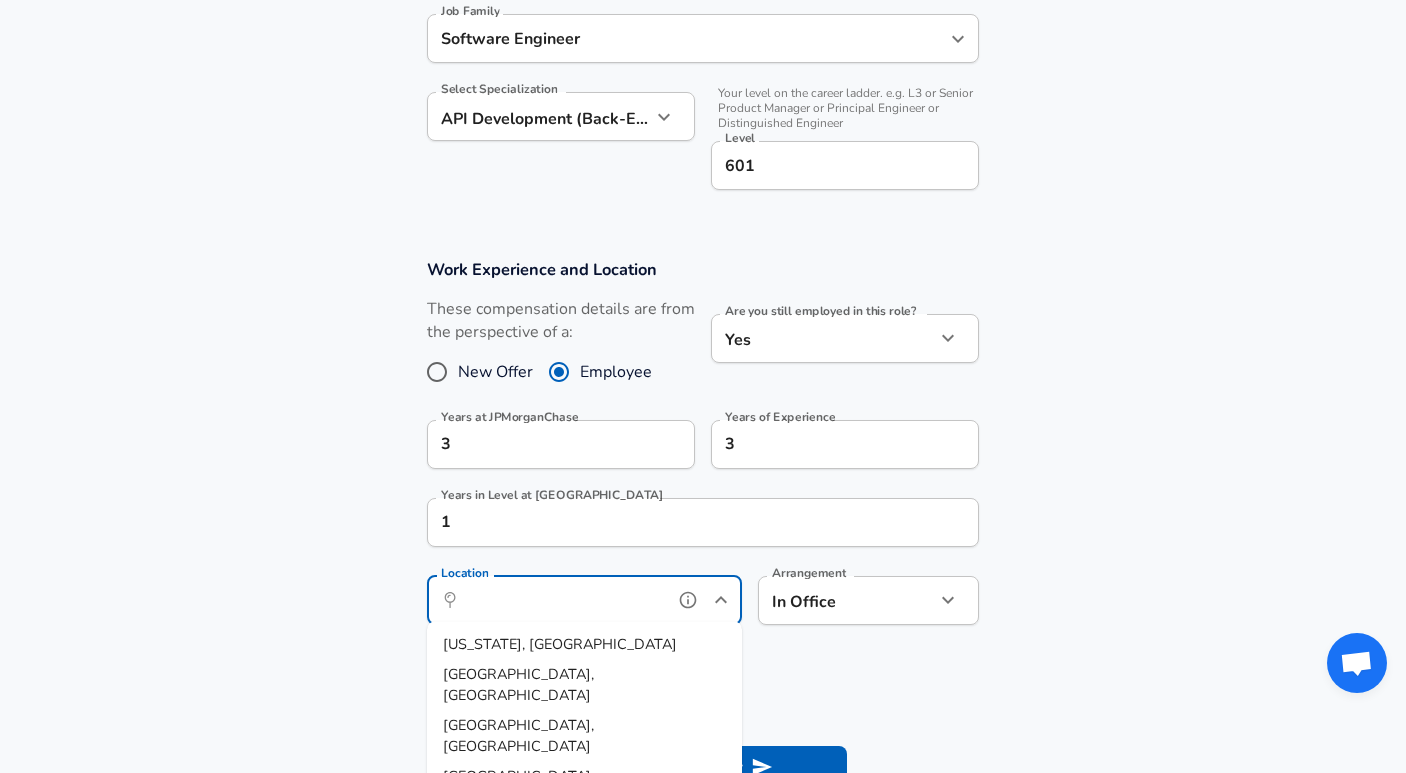 click on "Location" at bounding box center (562, 600) 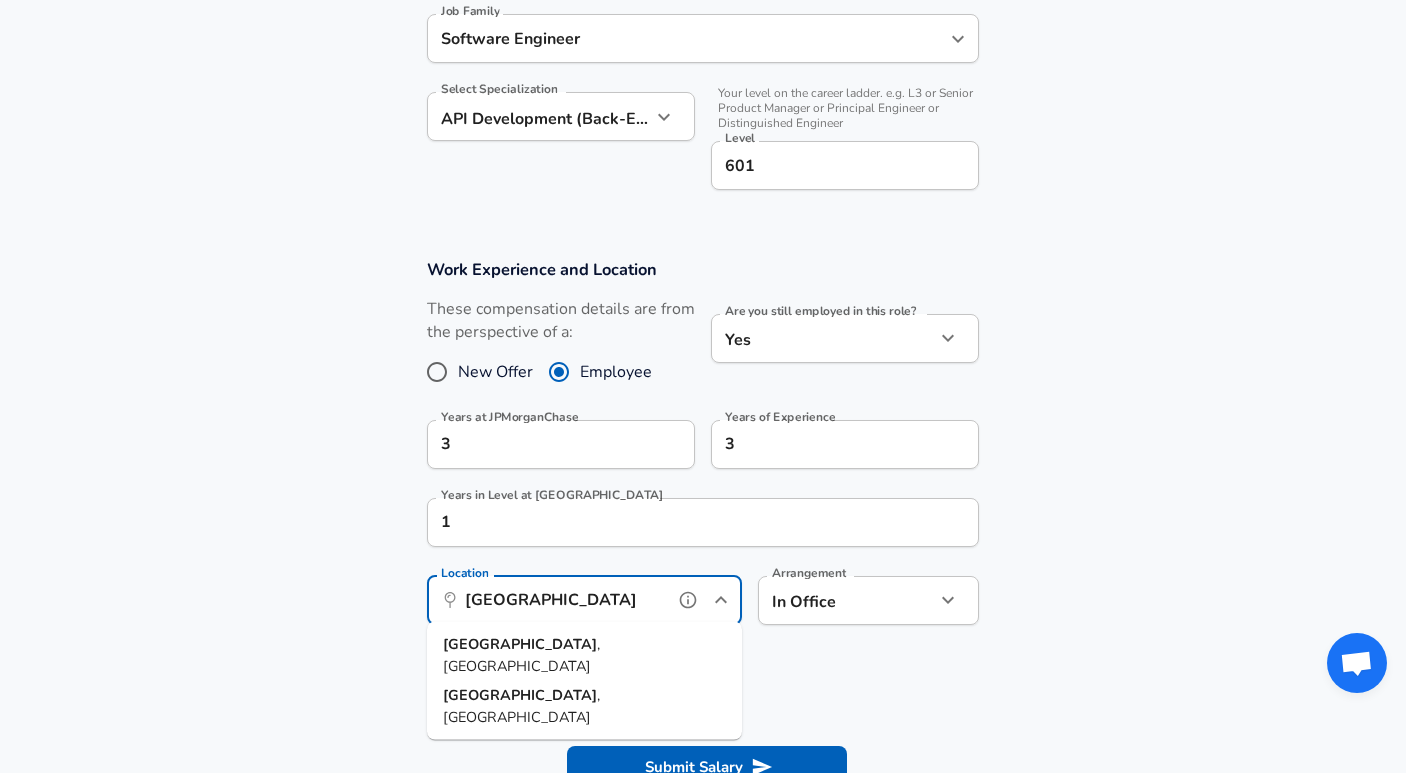 click on "[GEOGRAPHIC_DATA] , [GEOGRAPHIC_DATA]" at bounding box center (584, 655) 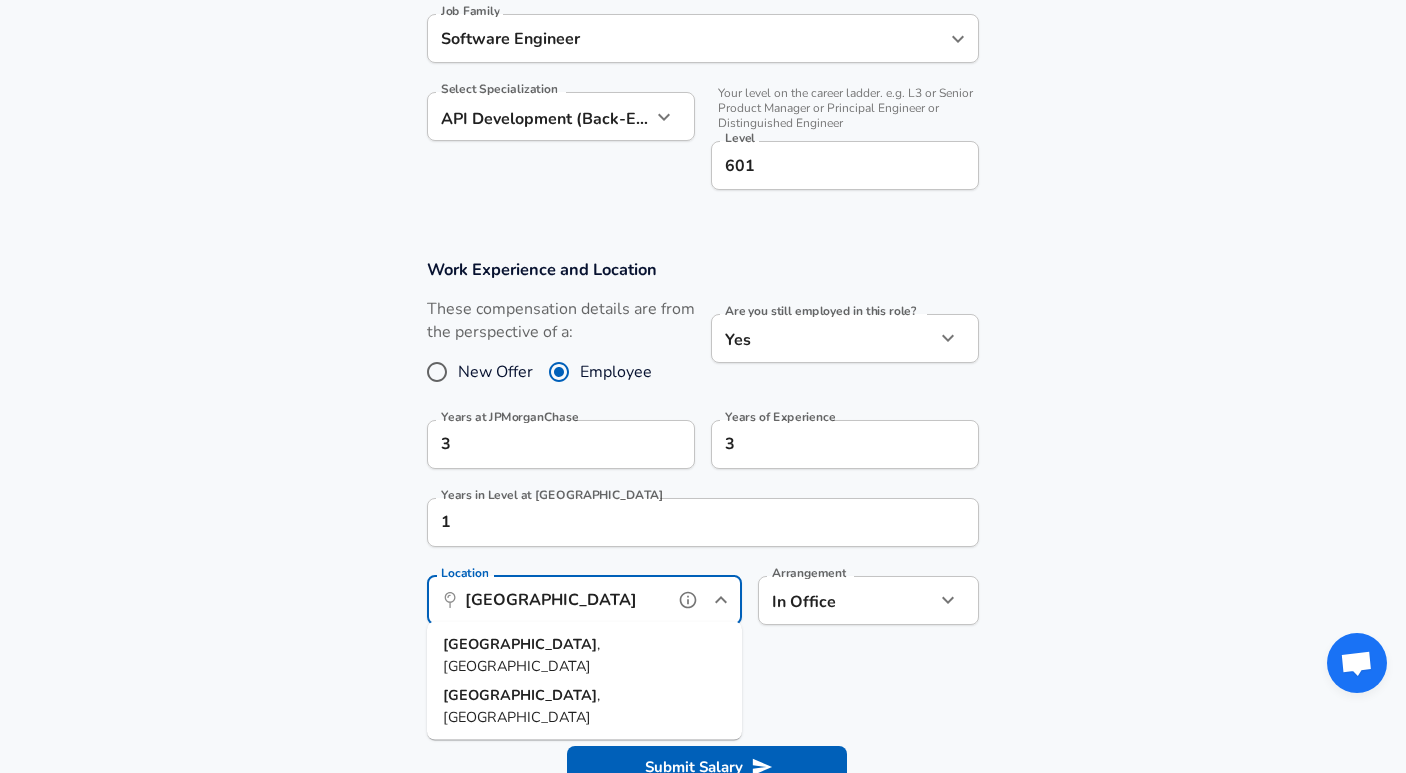 type on "[GEOGRAPHIC_DATA], [GEOGRAPHIC_DATA]" 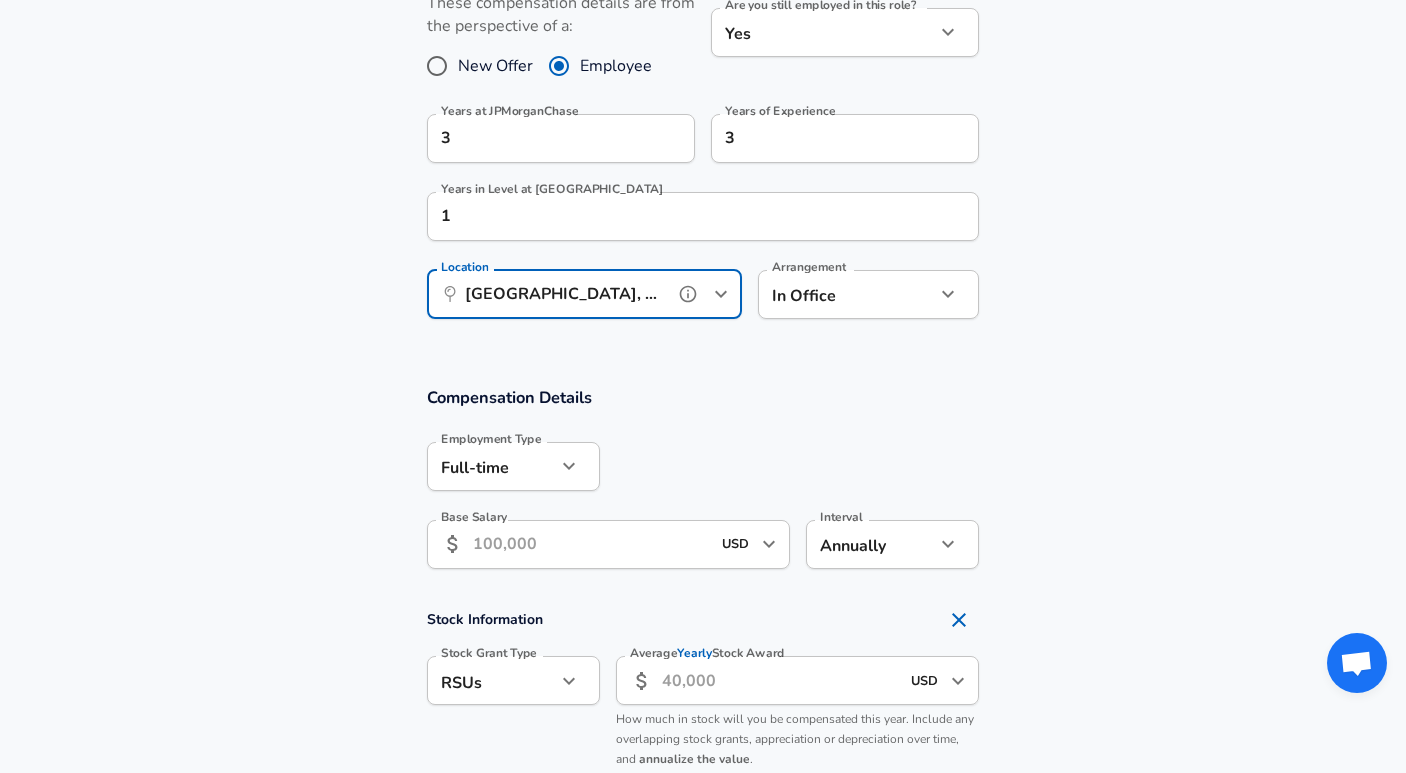 scroll, scrollTop: 958, scrollLeft: 0, axis: vertical 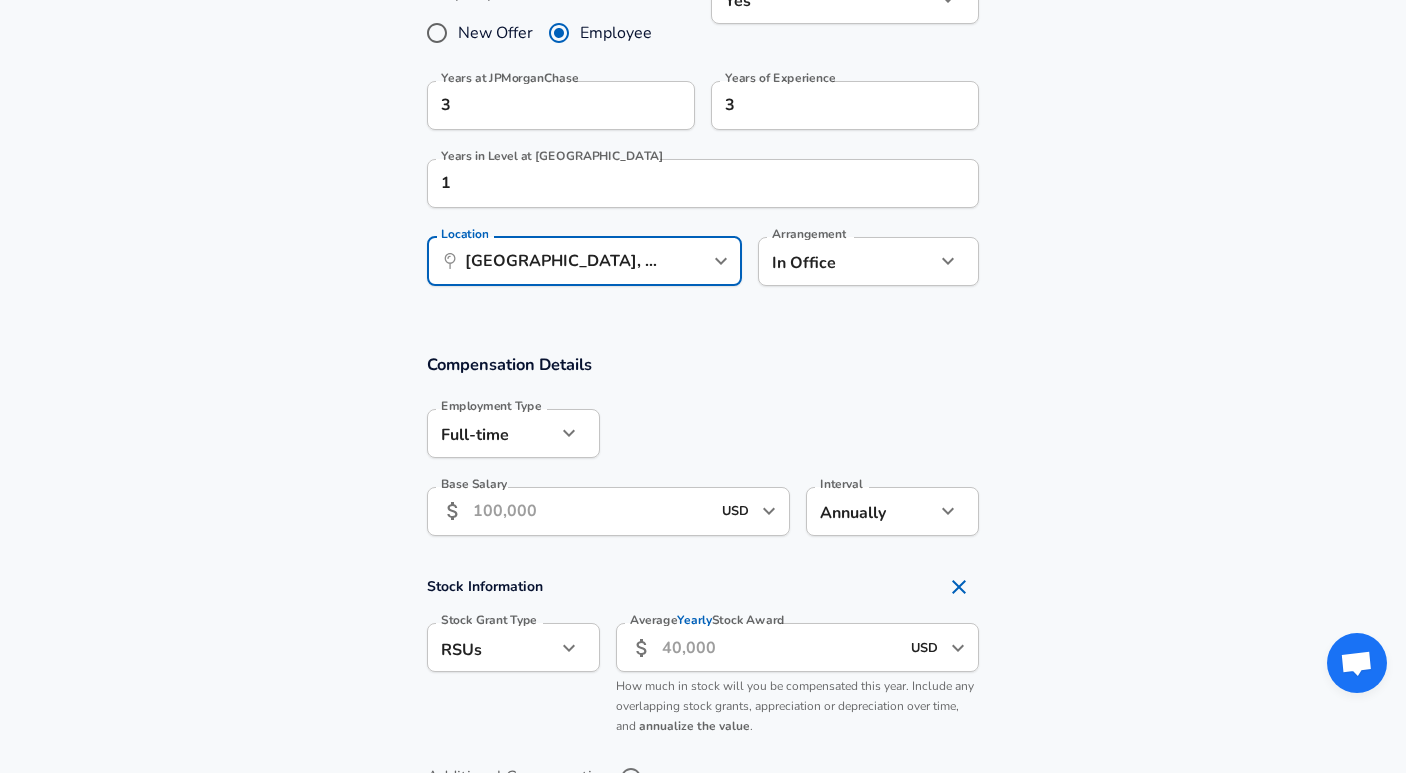click on "Base Salary" at bounding box center [591, 511] 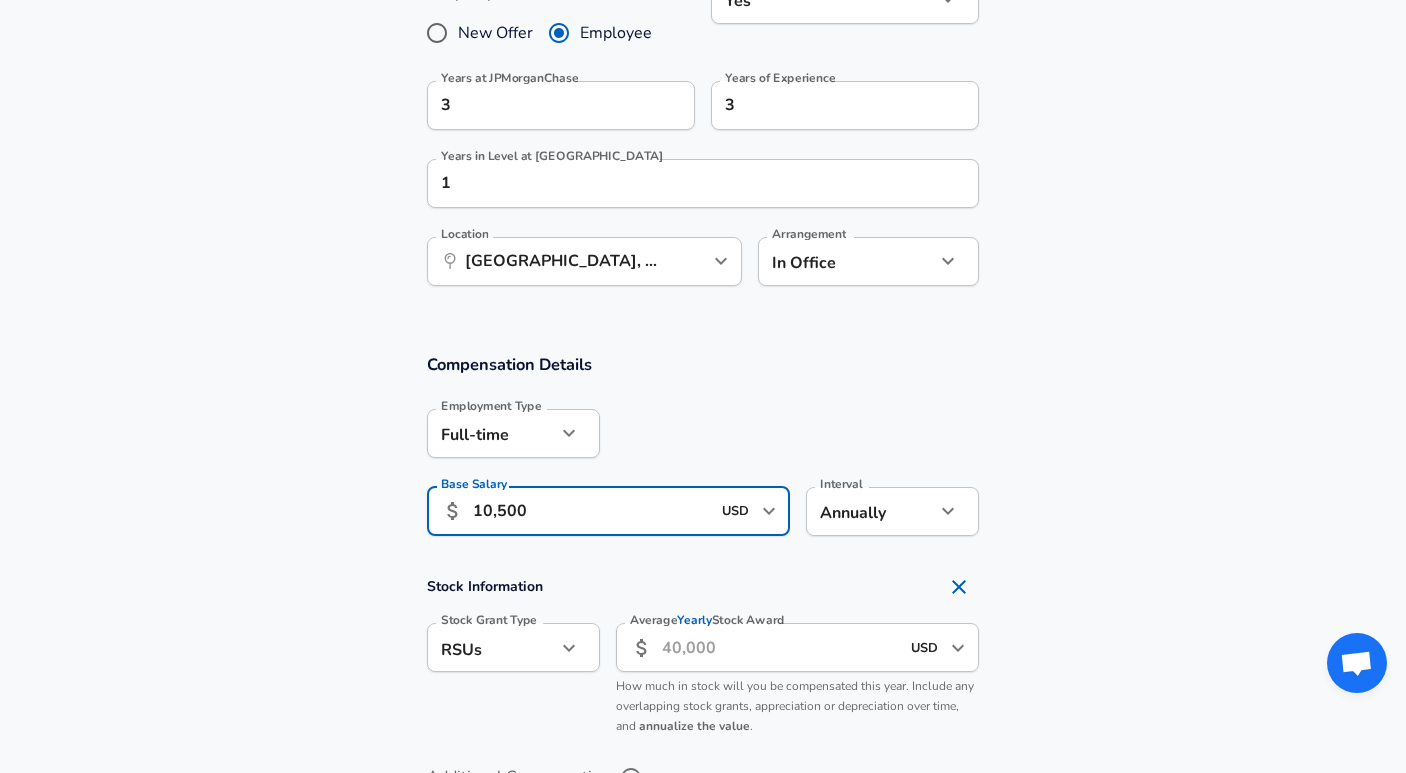 type on "105,000" 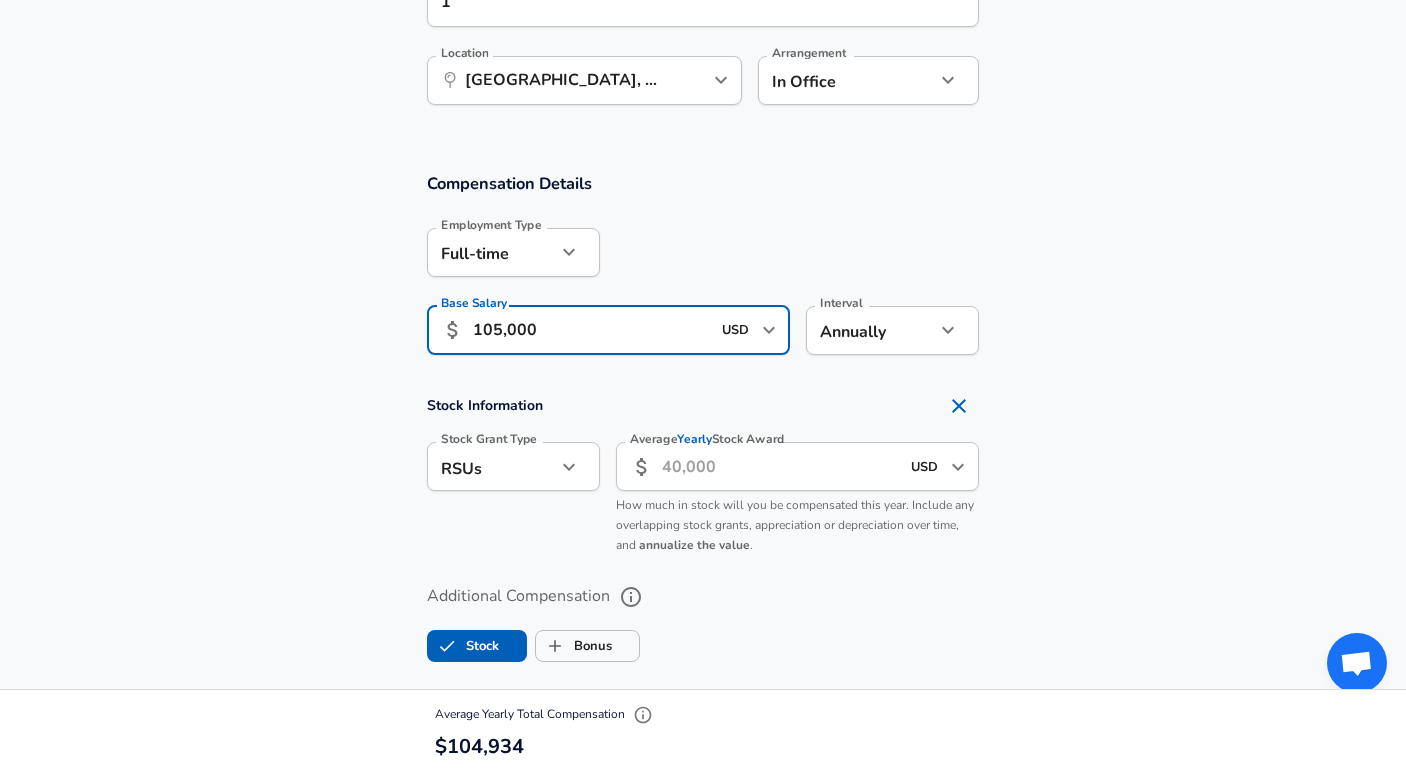 scroll, scrollTop: 1160, scrollLeft: 0, axis: vertical 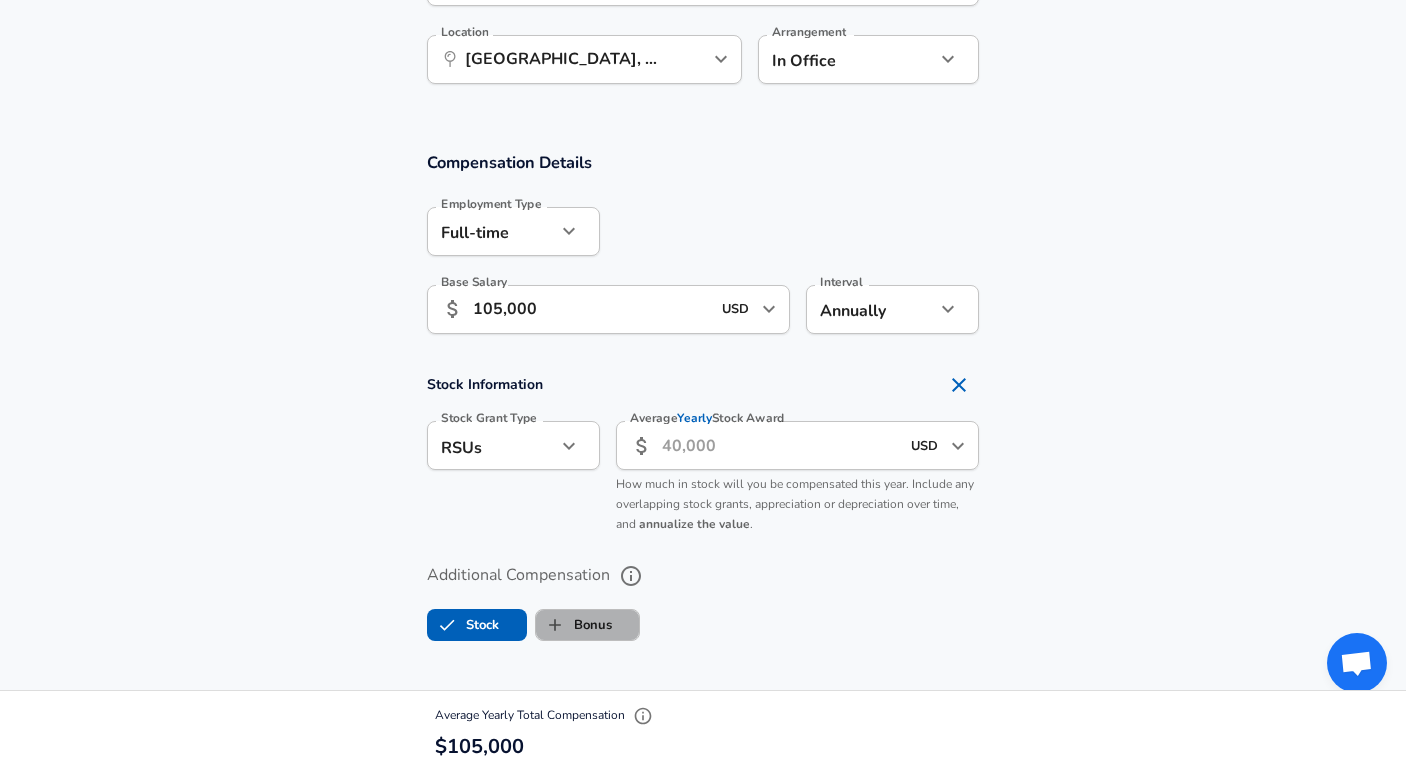 click on "Bonus" at bounding box center [574, 625] 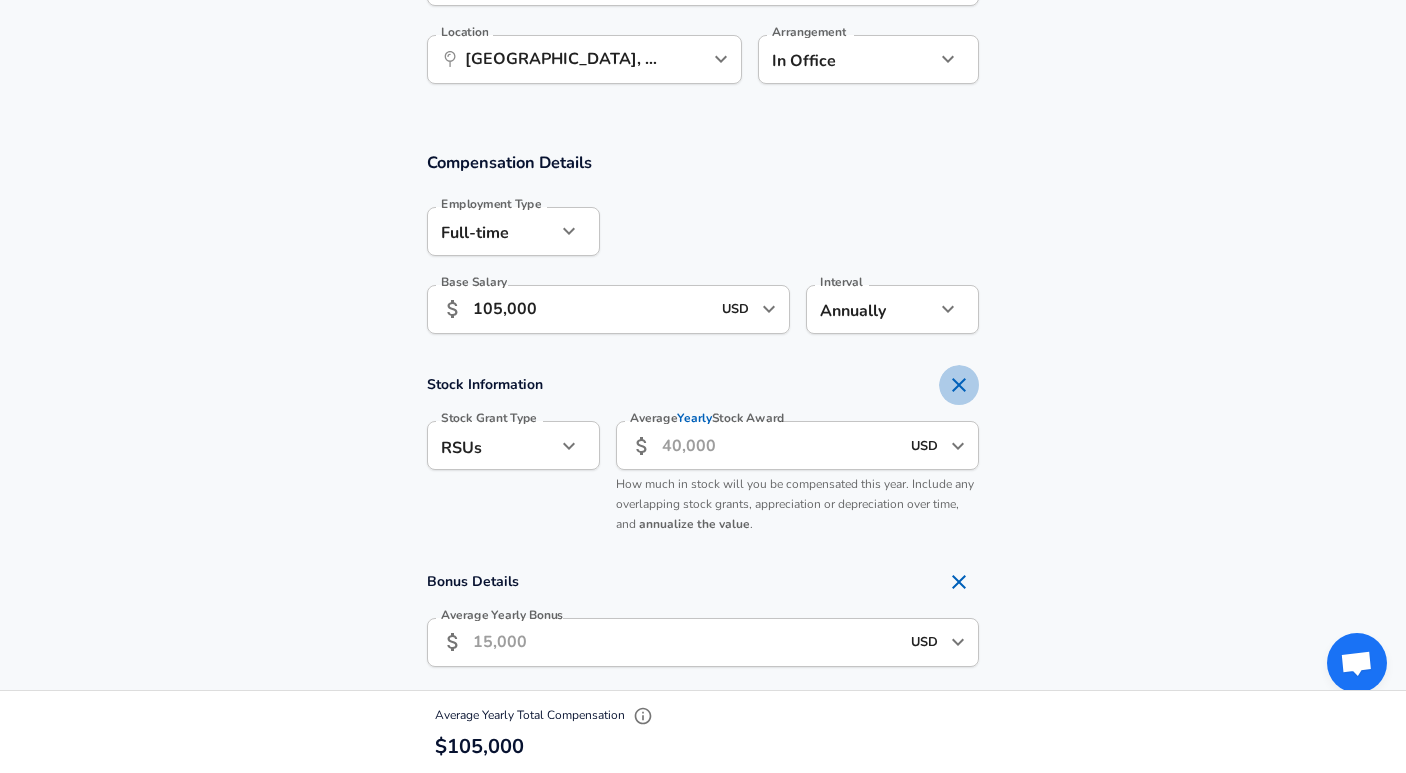 click 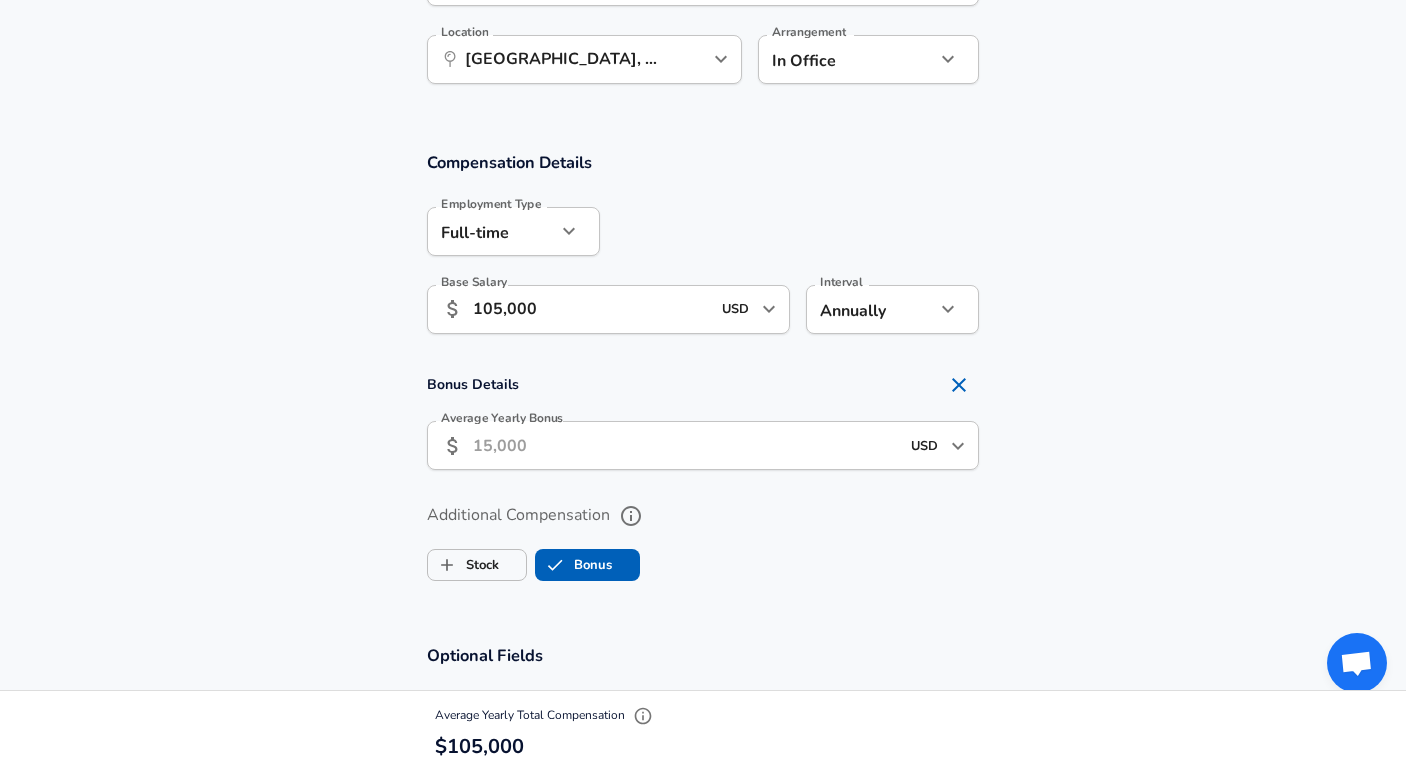 click on "Average Yearly Bonus" at bounding box center [686, 445] 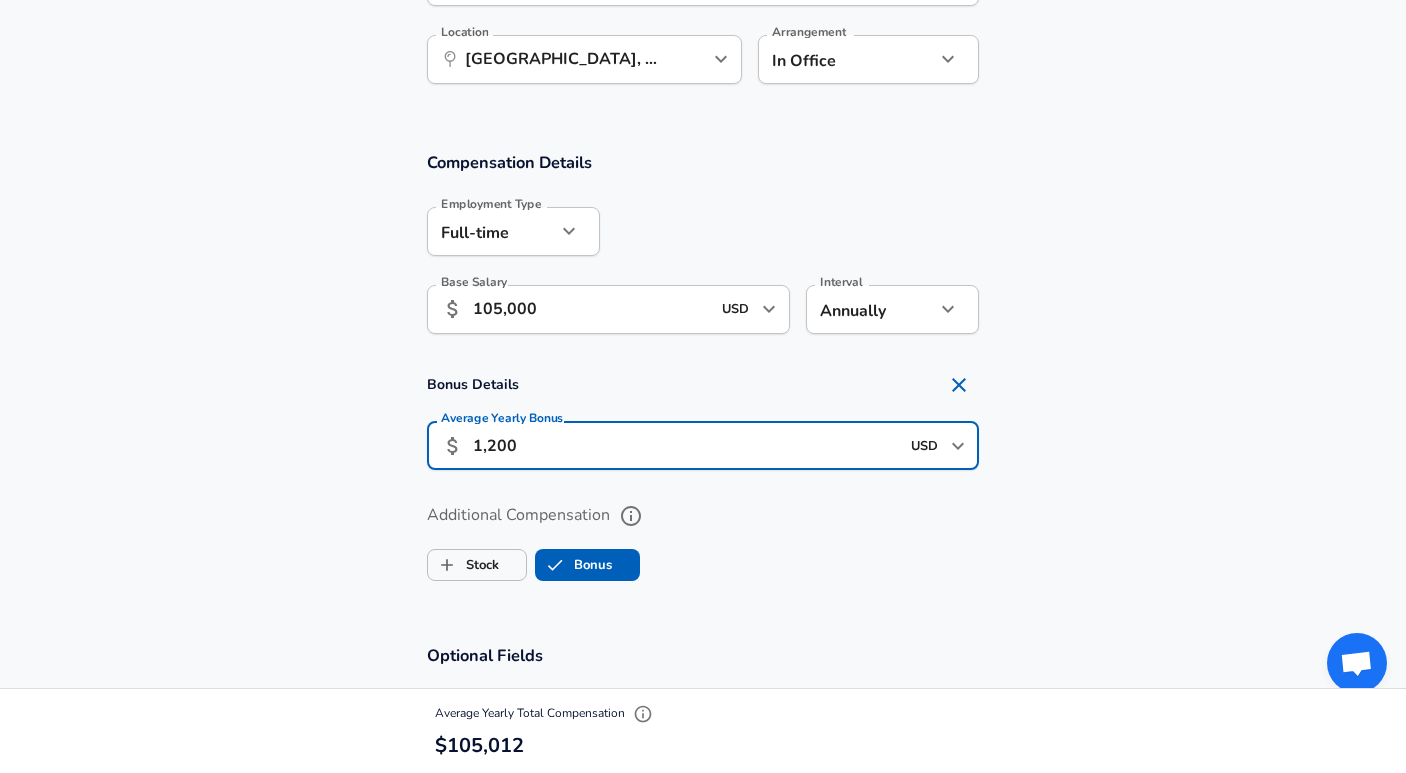 type on "12,000" 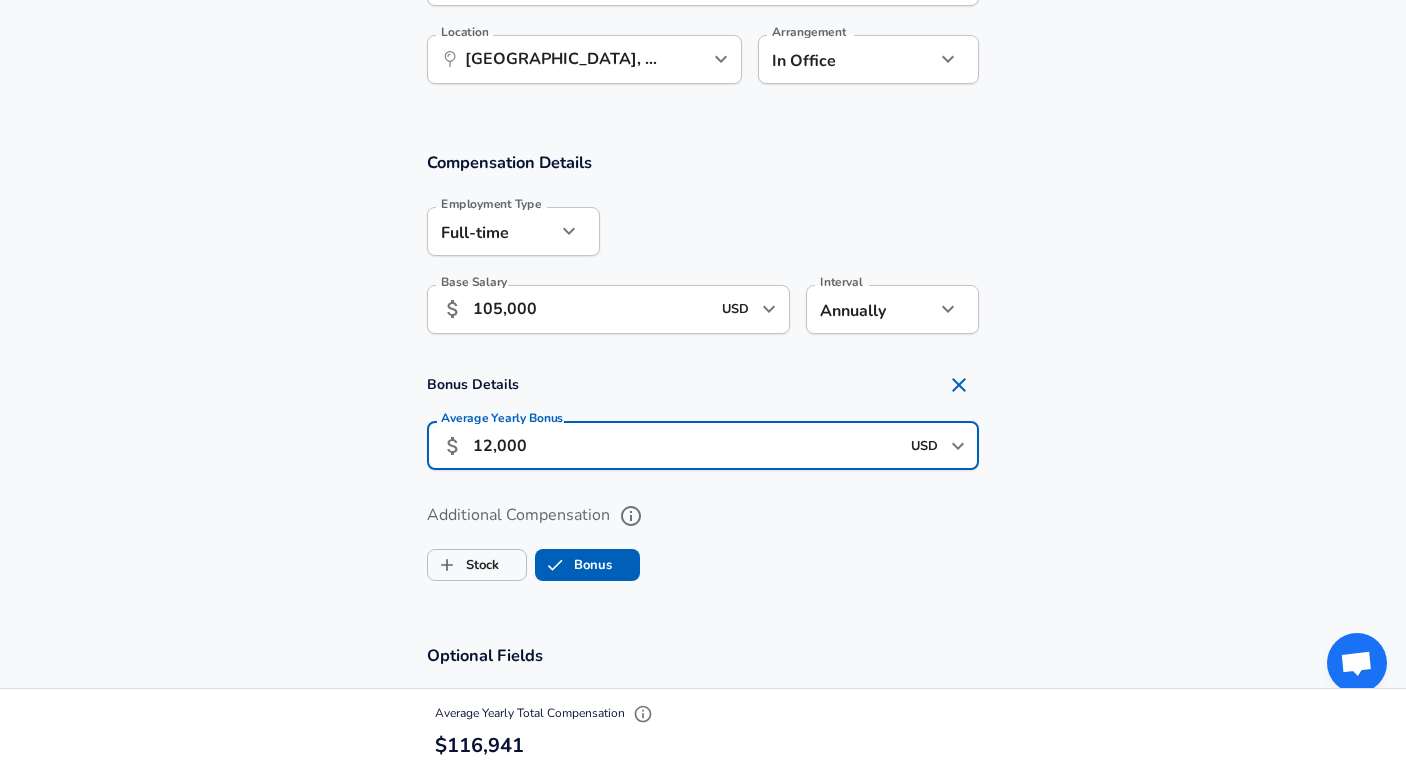 click on "Additional Compensation" at bounding box center (703, 516) 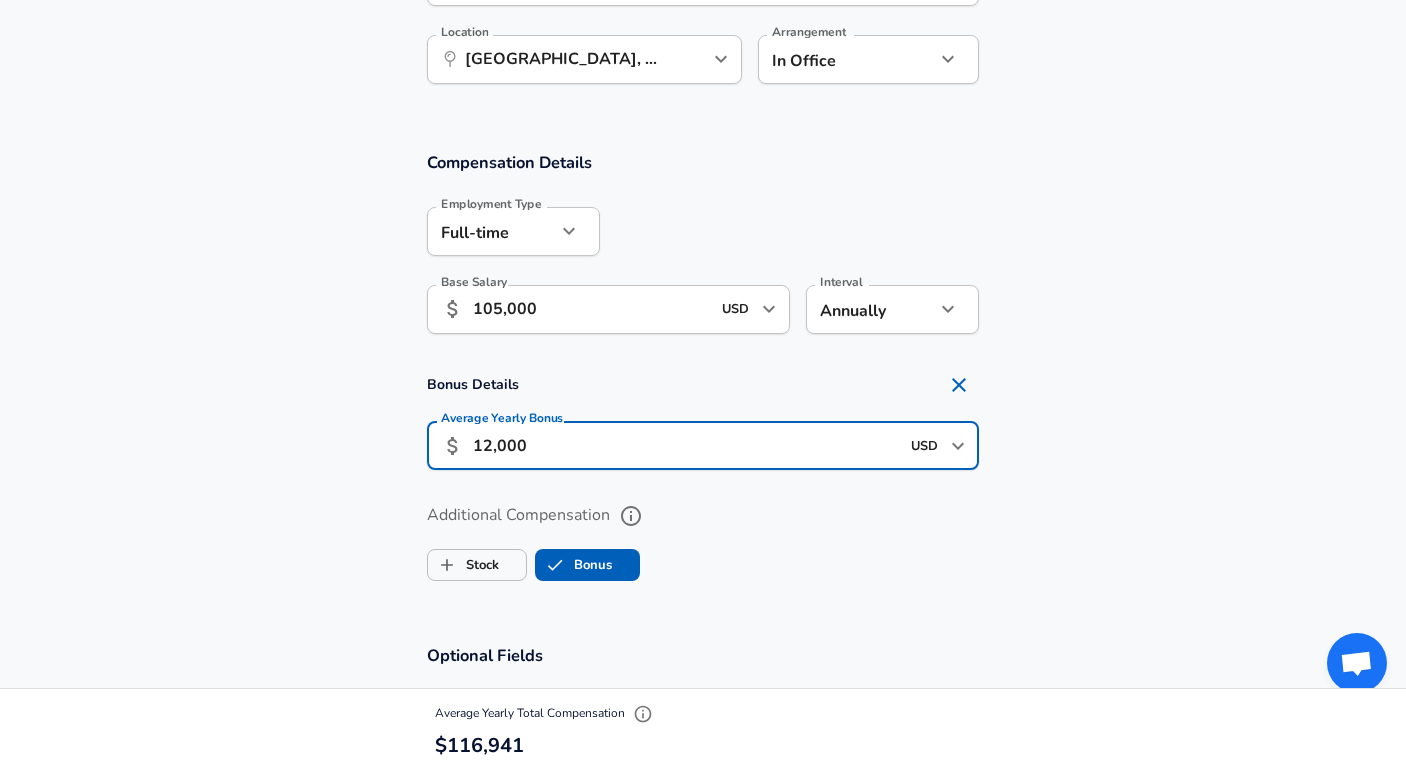 click on "Additional Compensation" at bounding box center [631, 516] 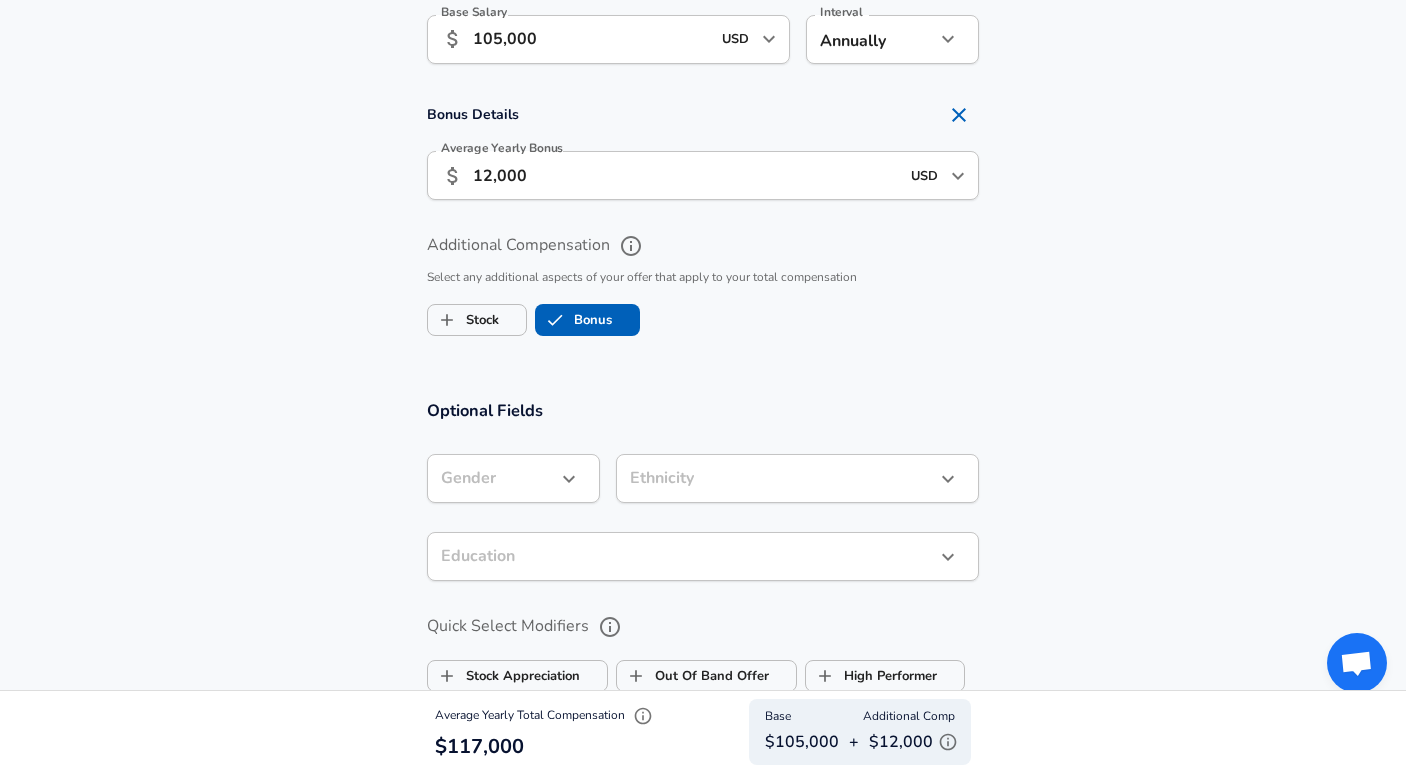 scroll, scrollTop: 1442, scrollLeft: 0, axis: vertical 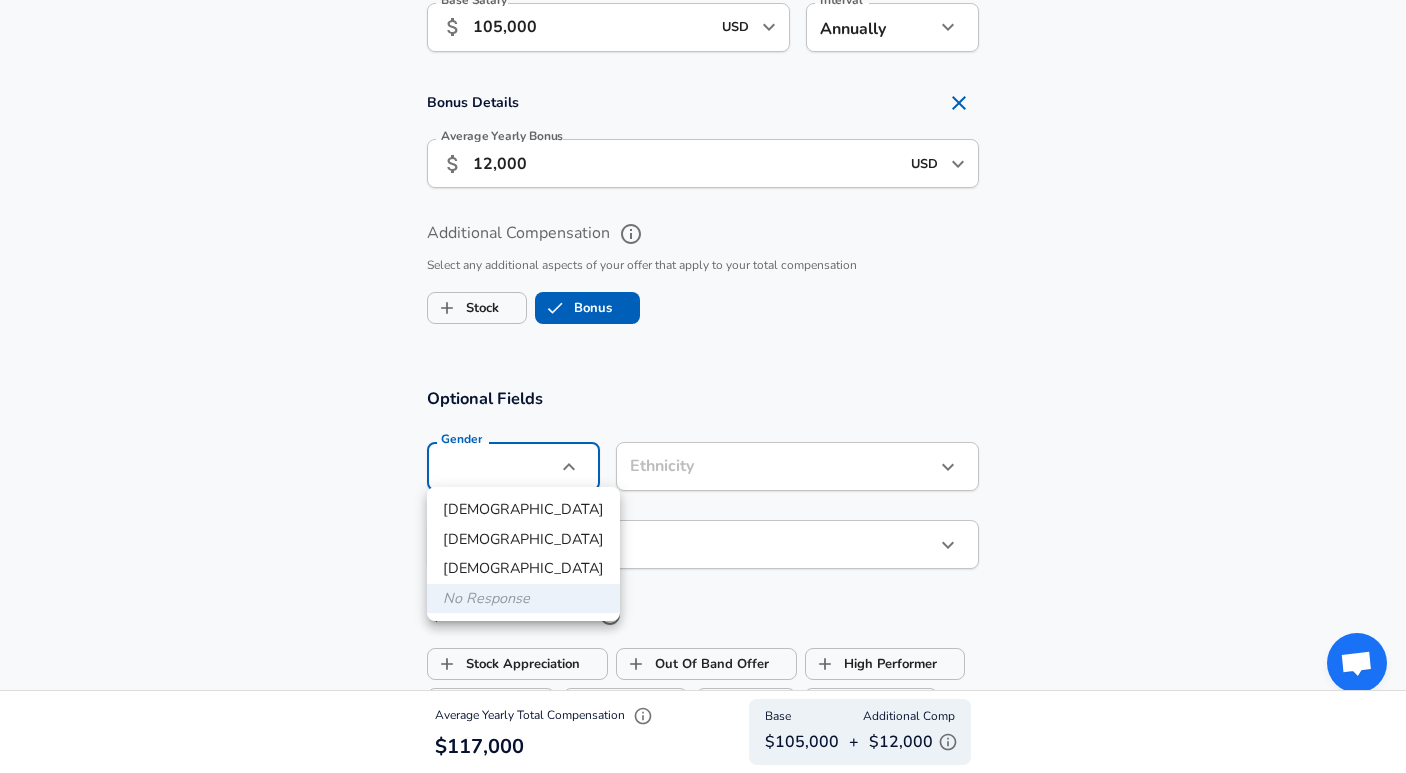 click on "Restart Add Your Salary Upload your offer letter   to verify your submission Enhance Privacy and Anonymity No Automatically hides specific fields until there are enough submissions to safely display the full details.   More Details Based on your submission and the data points that we have already collected, we will automatically hide and anonymize specific fields if there aren't enough data points to remain sufficiently anonymous. Company & Title Information   Enter the company you received your offer from Company JPMorganChase Company   Select the title that closest resembles your official title. This should be similar to the title that was present on your offer letter. Title Backend Software Engineer Title Job Family Software Engineer Job Family Select Specialization API Development (Back-End) API Development (Back-End) Select Specialization   Your level on the career ladder. e.g. L3 or Senior Product Manager or Principal Engineer or Distinguished Engineer Level 601 Level Work Experience and Location Yes 3" at bounding box center [703, -1056] 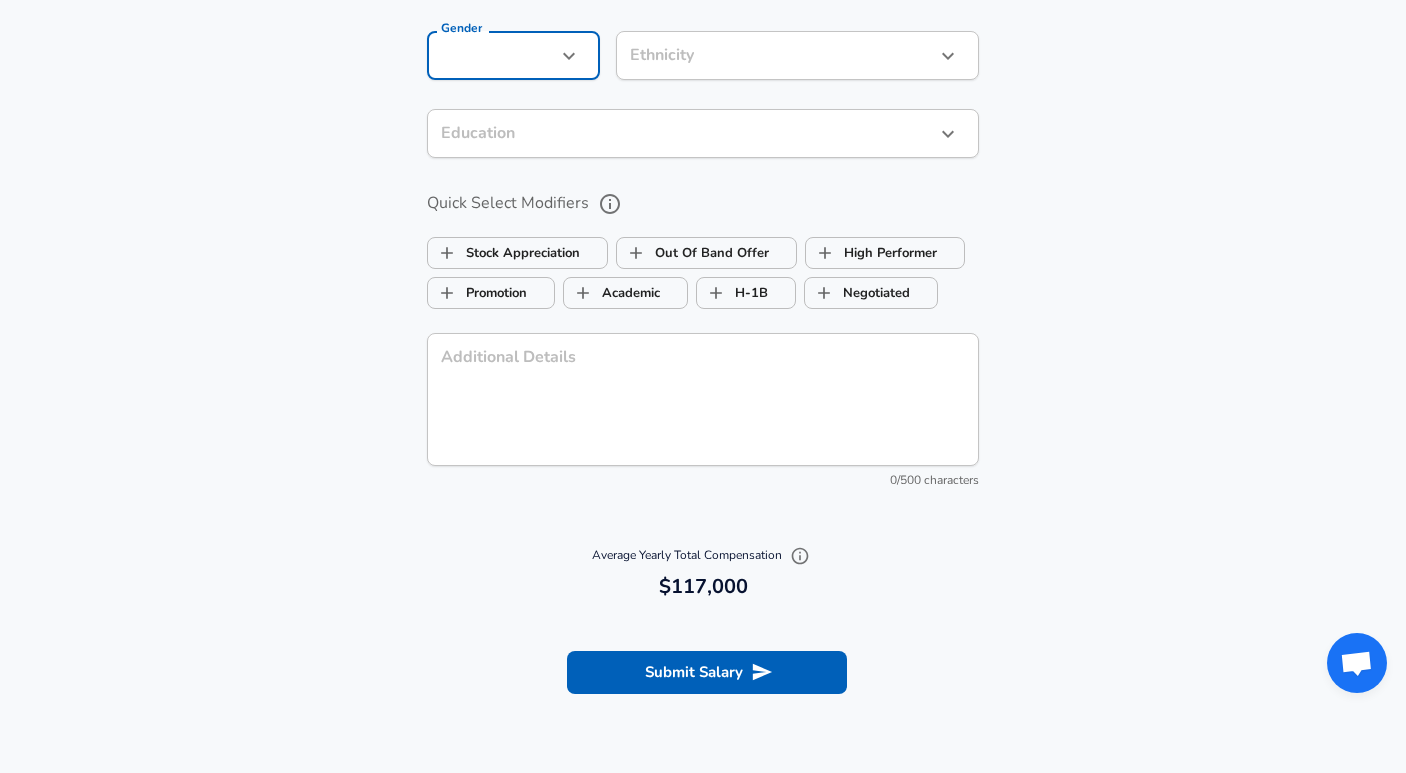 scroll, scrollTop: 1890, scrollLeft: 0, axis: vertical 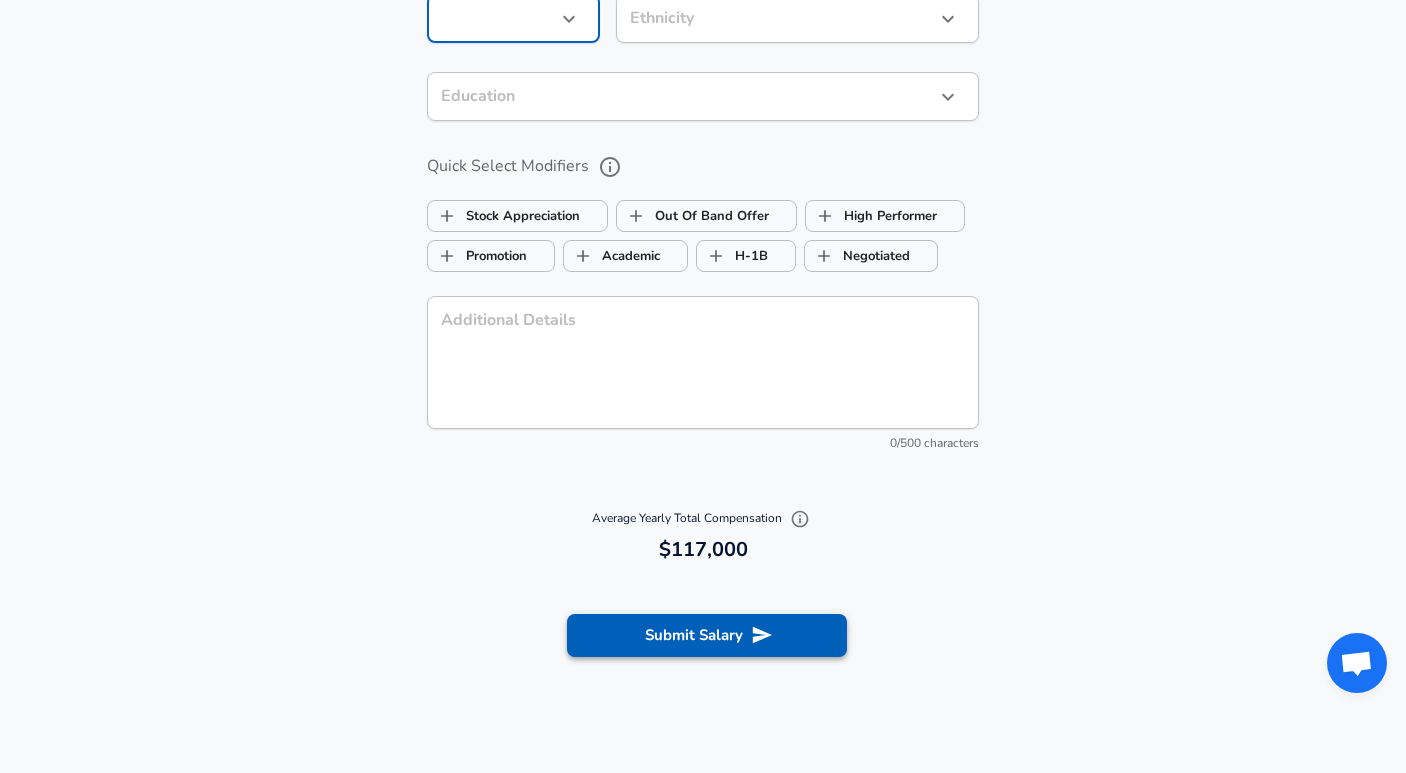 click on "Submit Salary" at bounding box center (707, 635) 